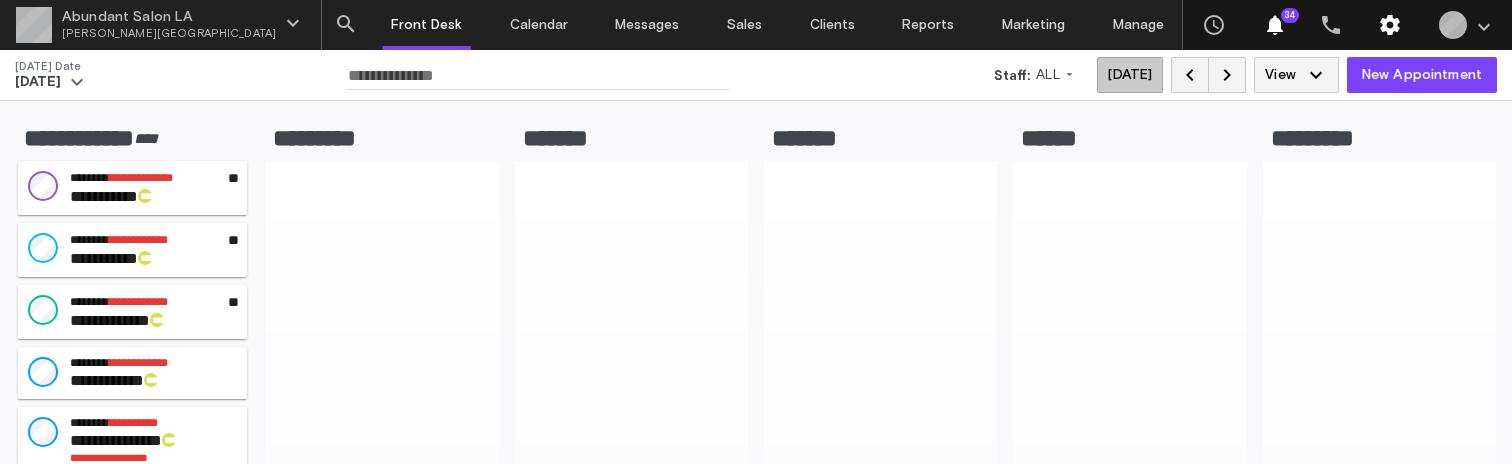 click on "settings" at bounding box center [1390, 25] 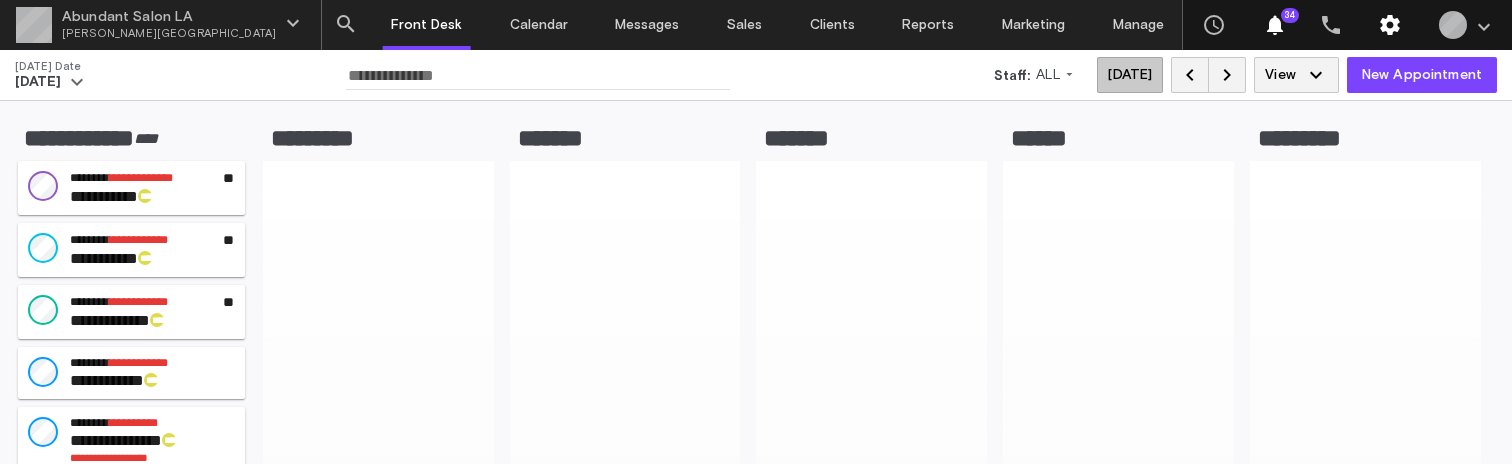 scroll, scrollTop: 0, scrollLeft: 0, axis: both 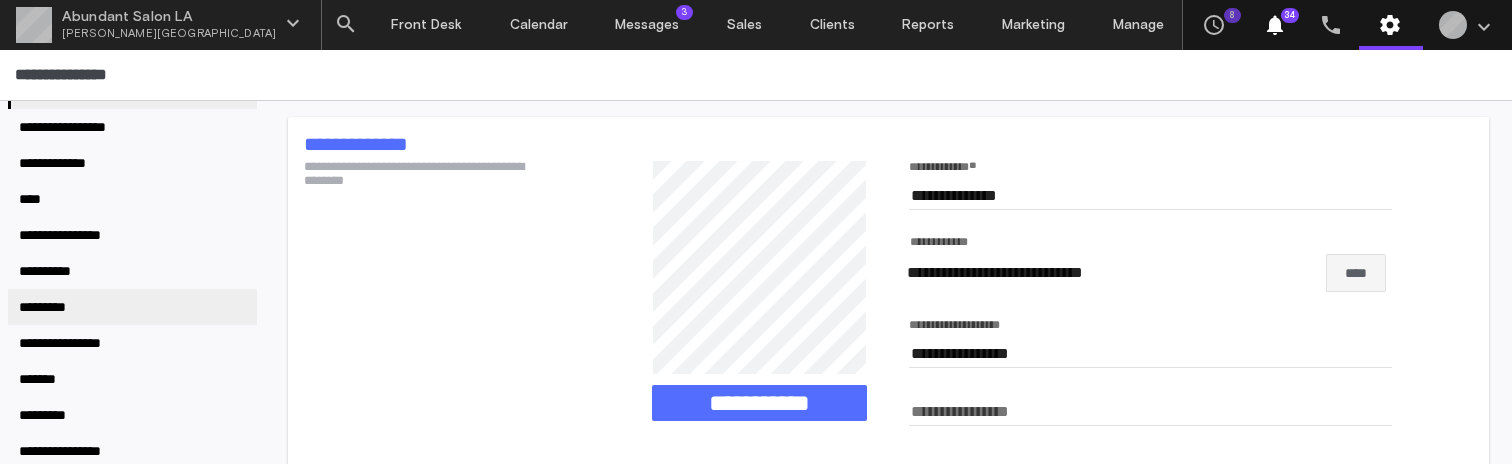 click on "*********" at bounding box center (132, 307) 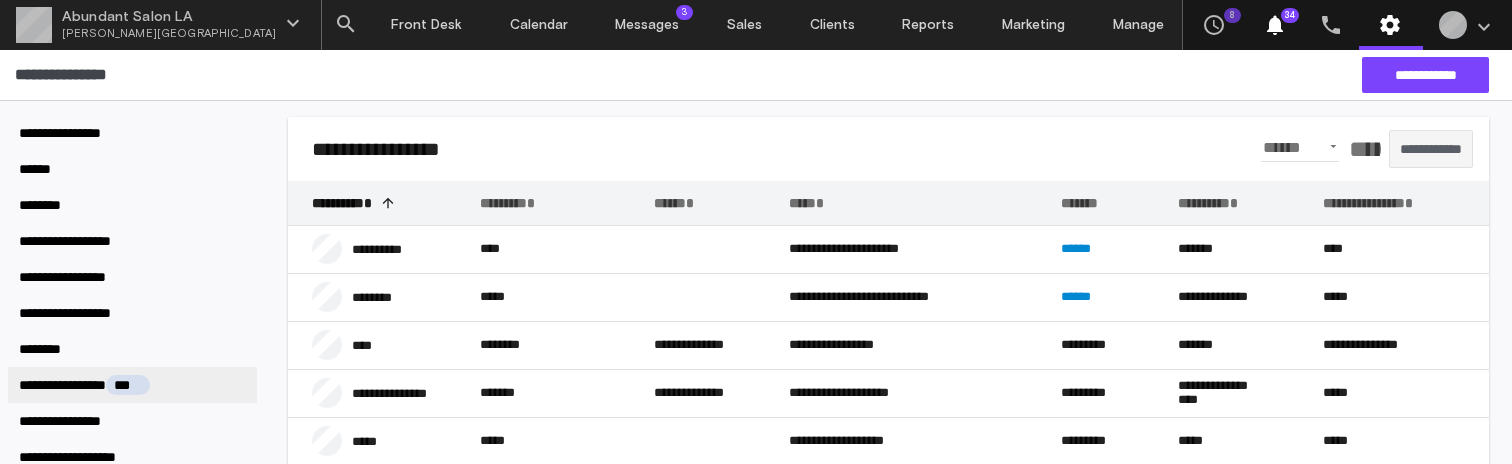 scroll, scrollTop: 536, scrollLeft: 0, axis: vertical 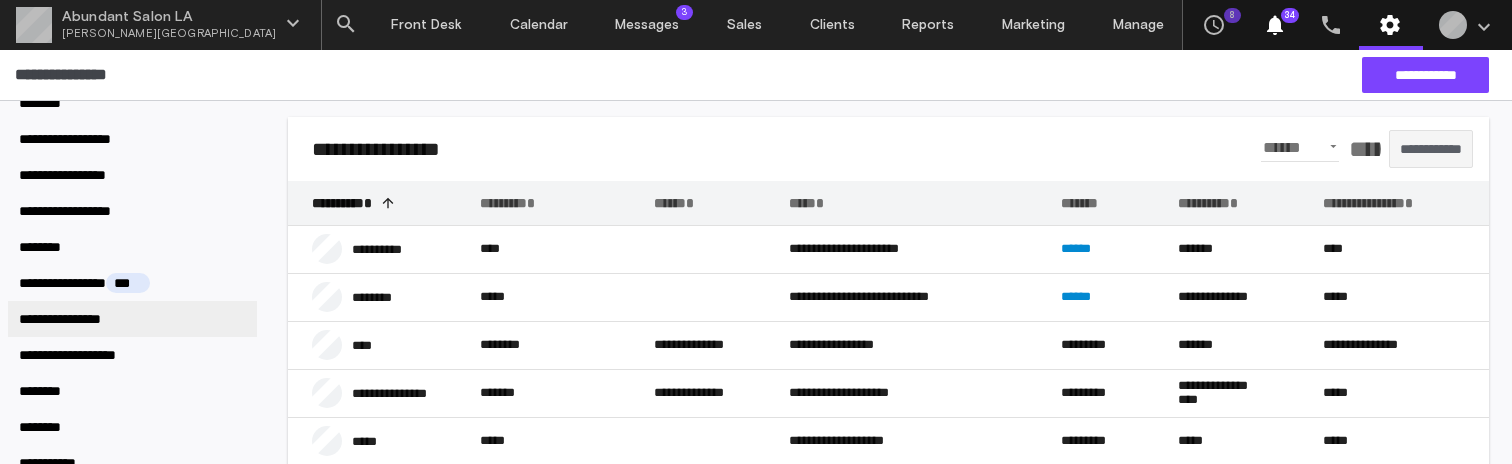 click on "**********" at bounding box center [132, 319] 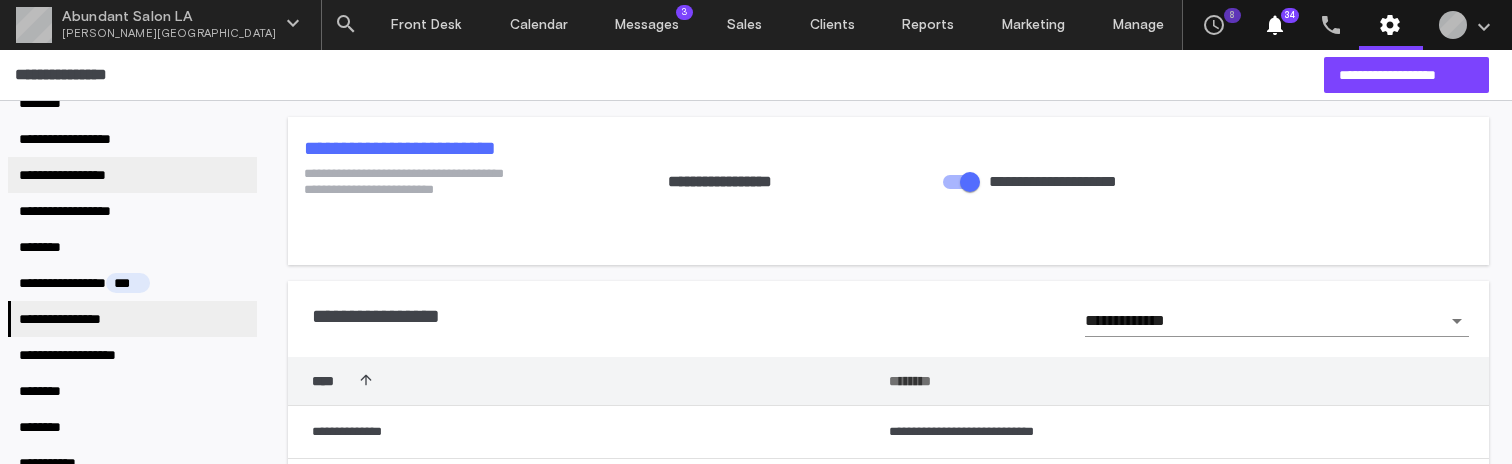 click on "**********" at bounding box center (132, 175) 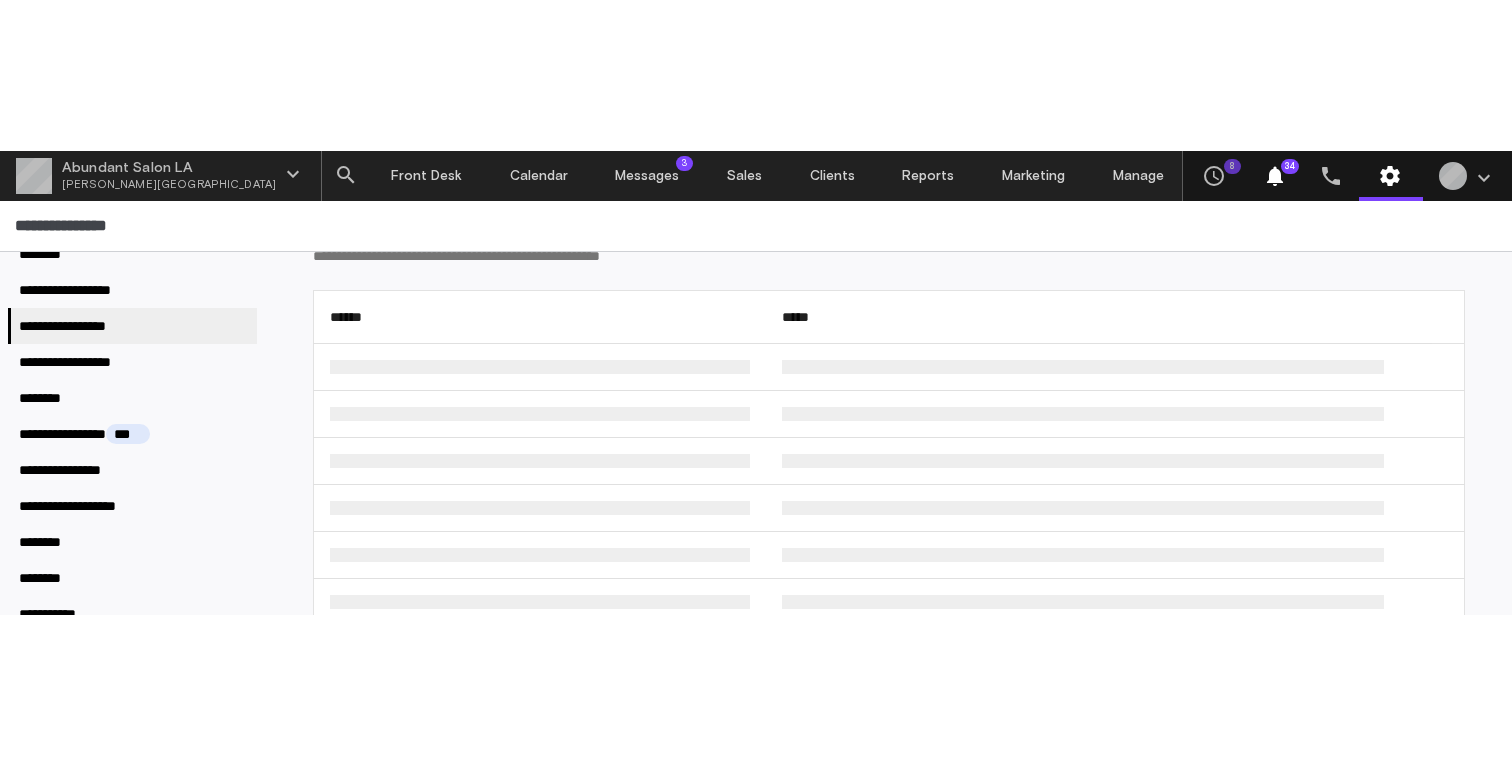 scroll, scrollTop: 0, scrollLeft: 0, axis: both 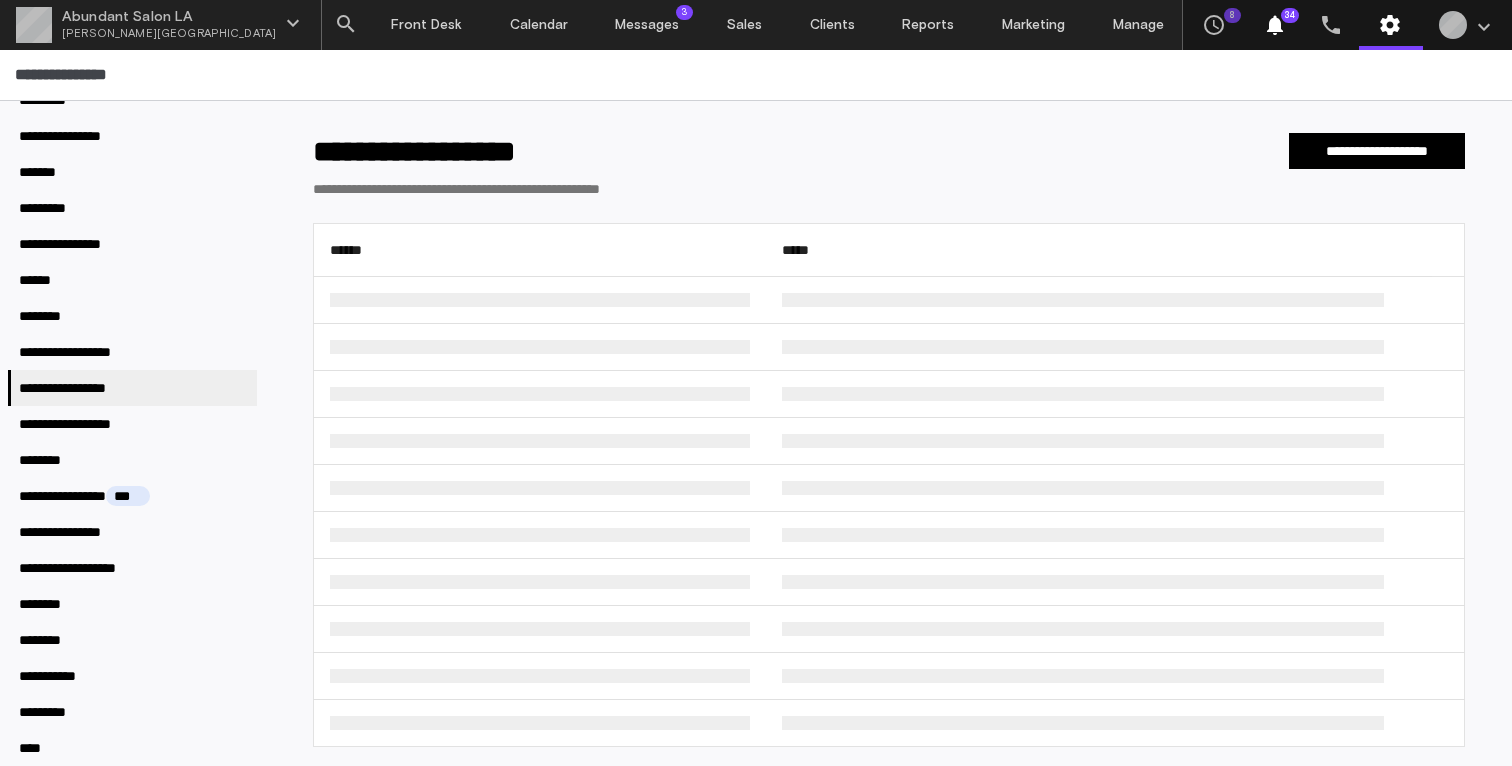 click on "**********" at bounding box center (889, 178) 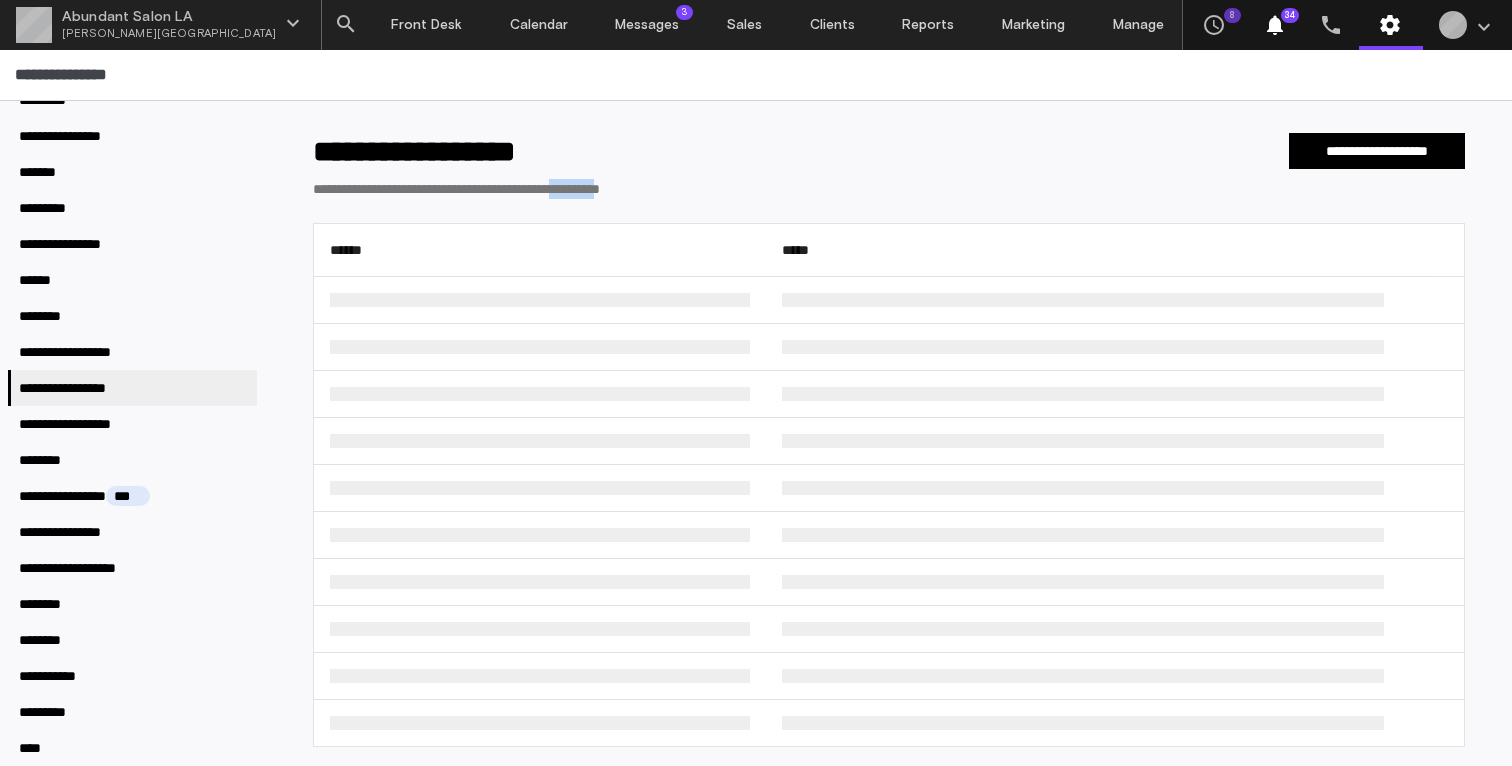 click on "**********" at bounding box center (502, 189) 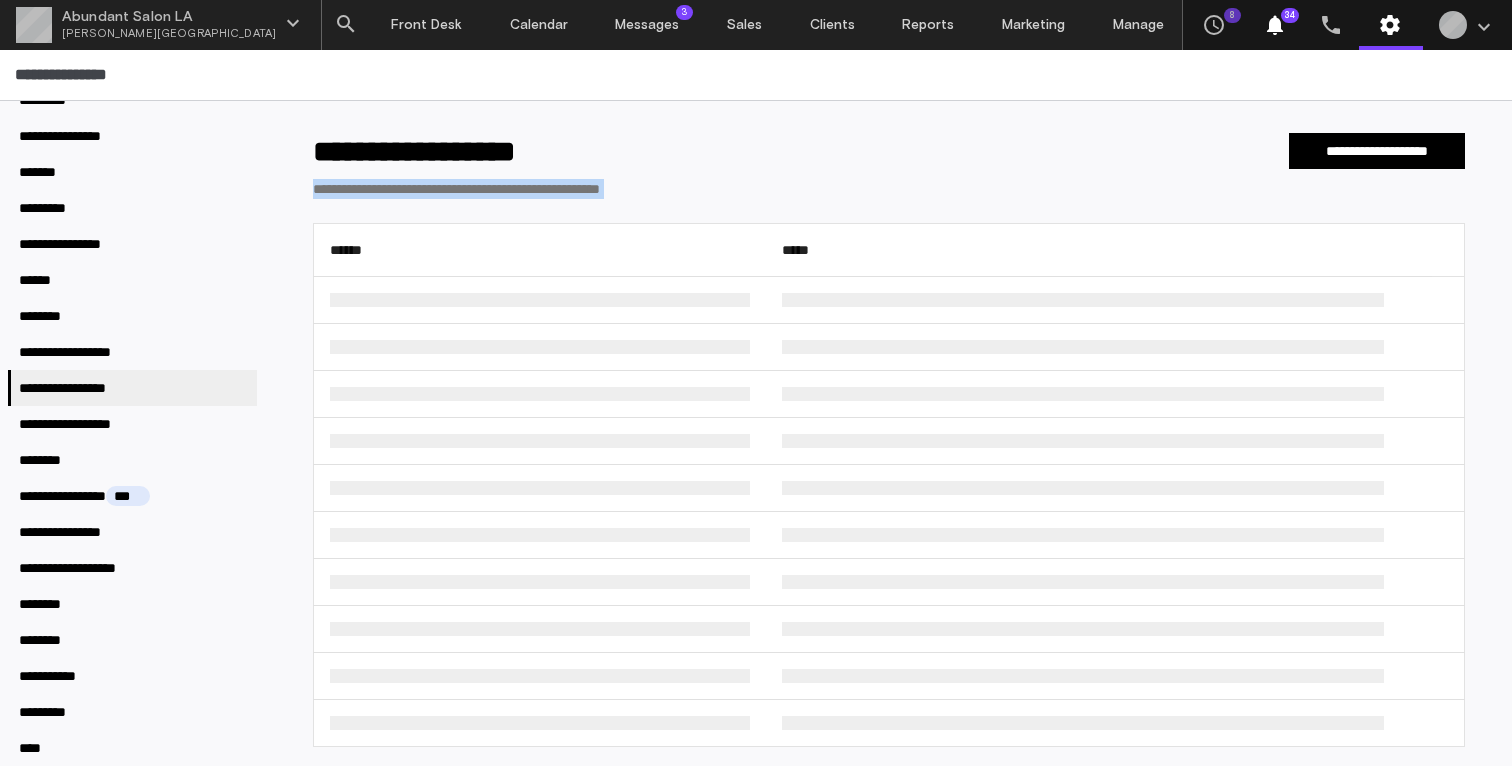 click on "**********" at bounding box center [502, 189] 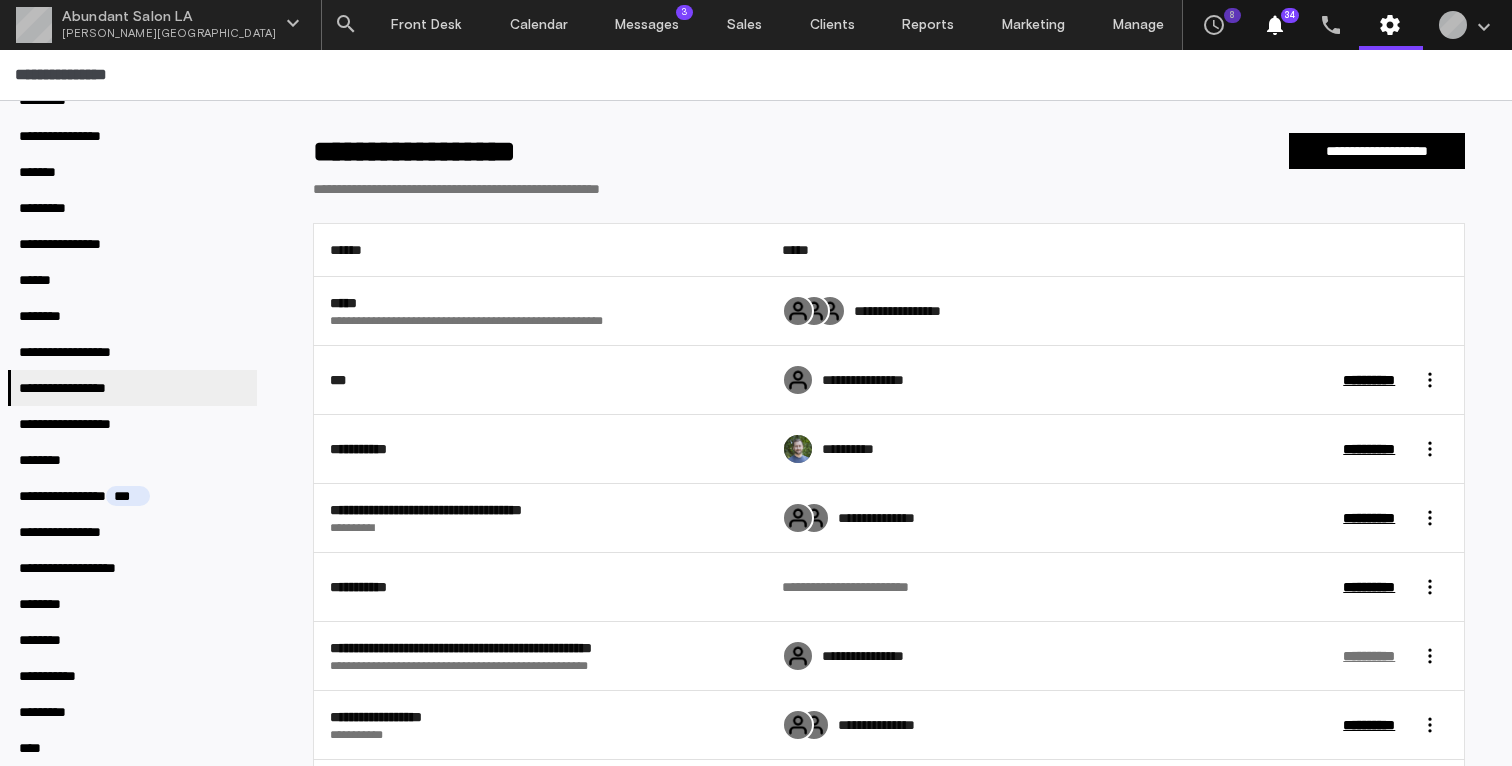click on "**********" at bounding box center (1369, 656) 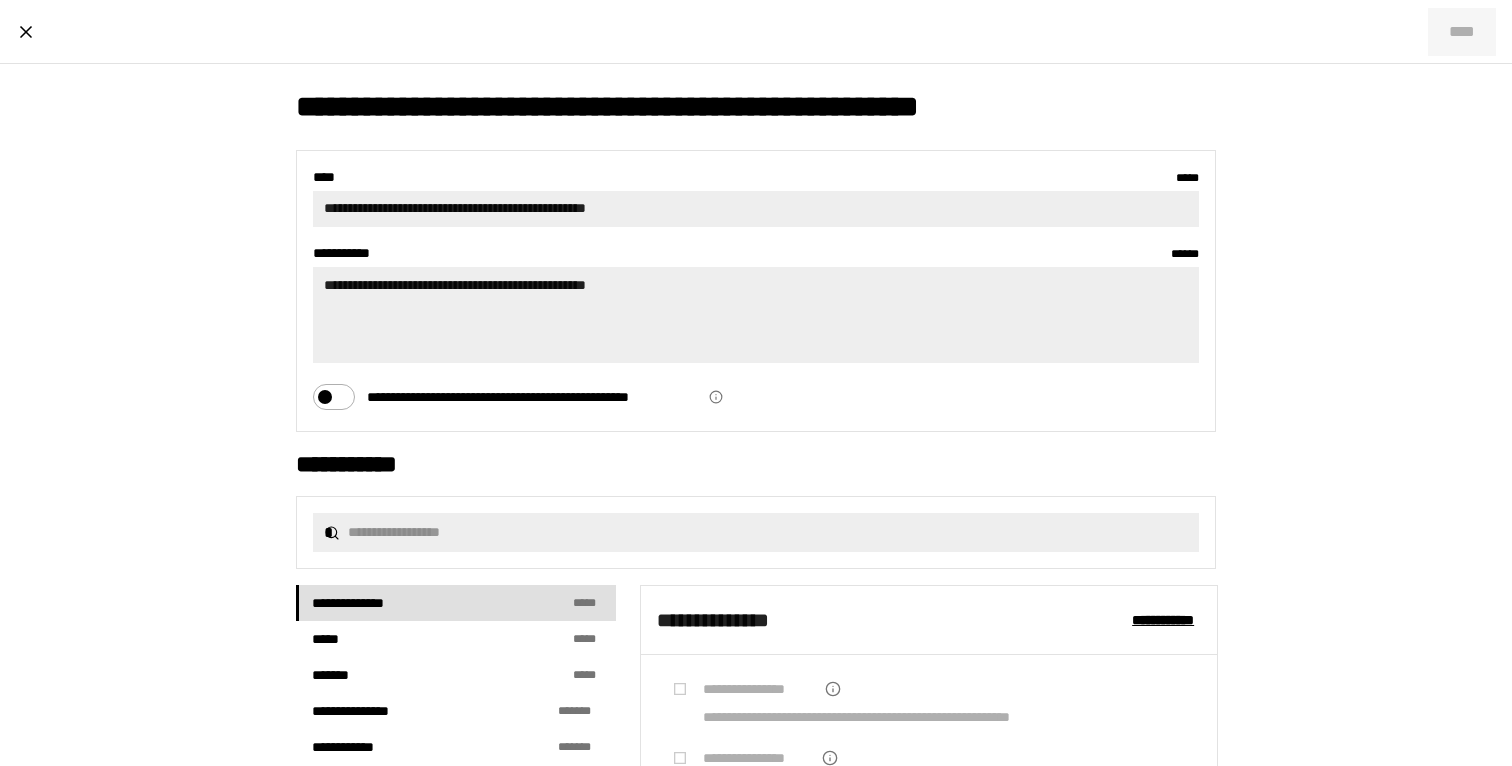 scroll, scrollTop: 568, scrollLeft: 0, axis: vertical 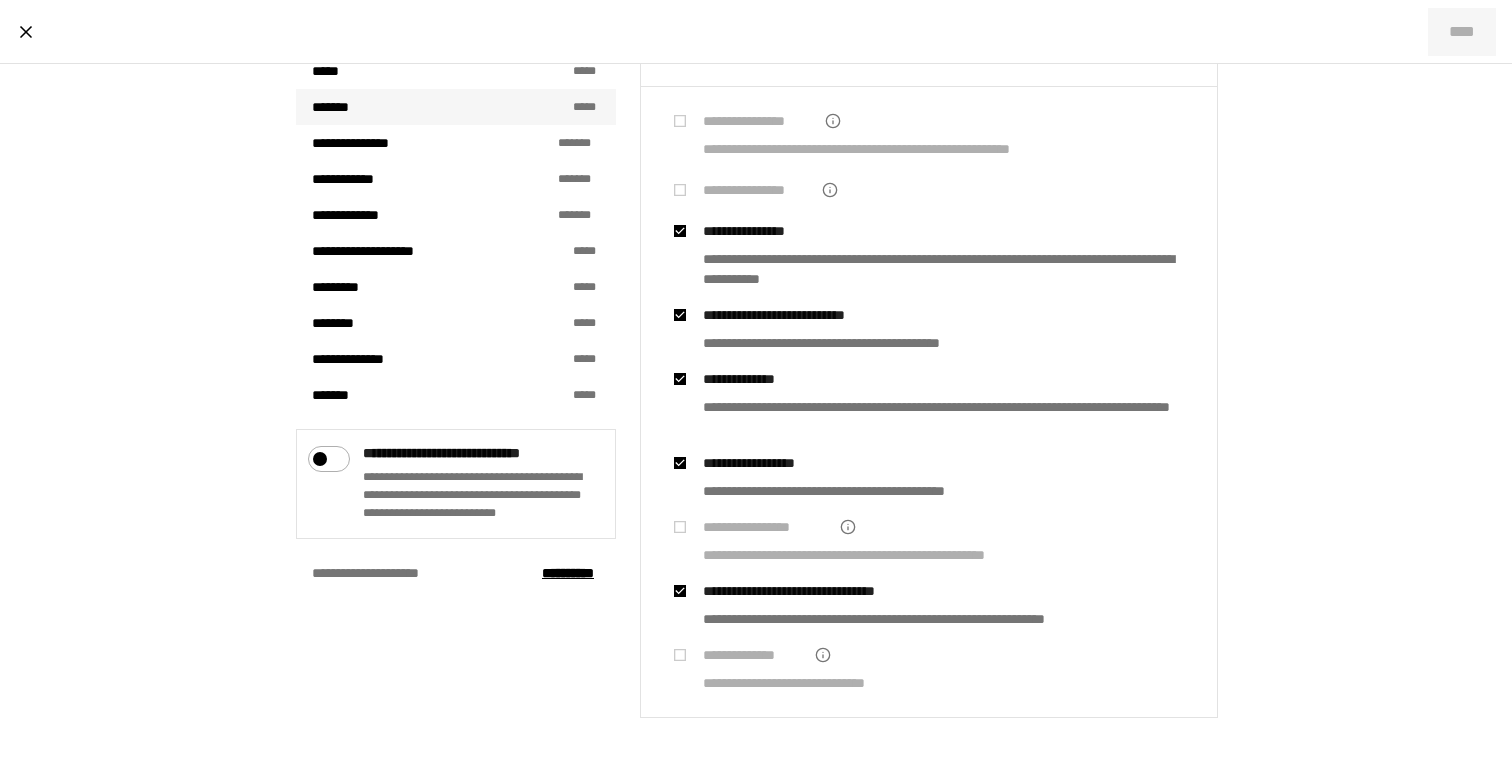 click on "******* * * *" at bounding box center (456, 107) 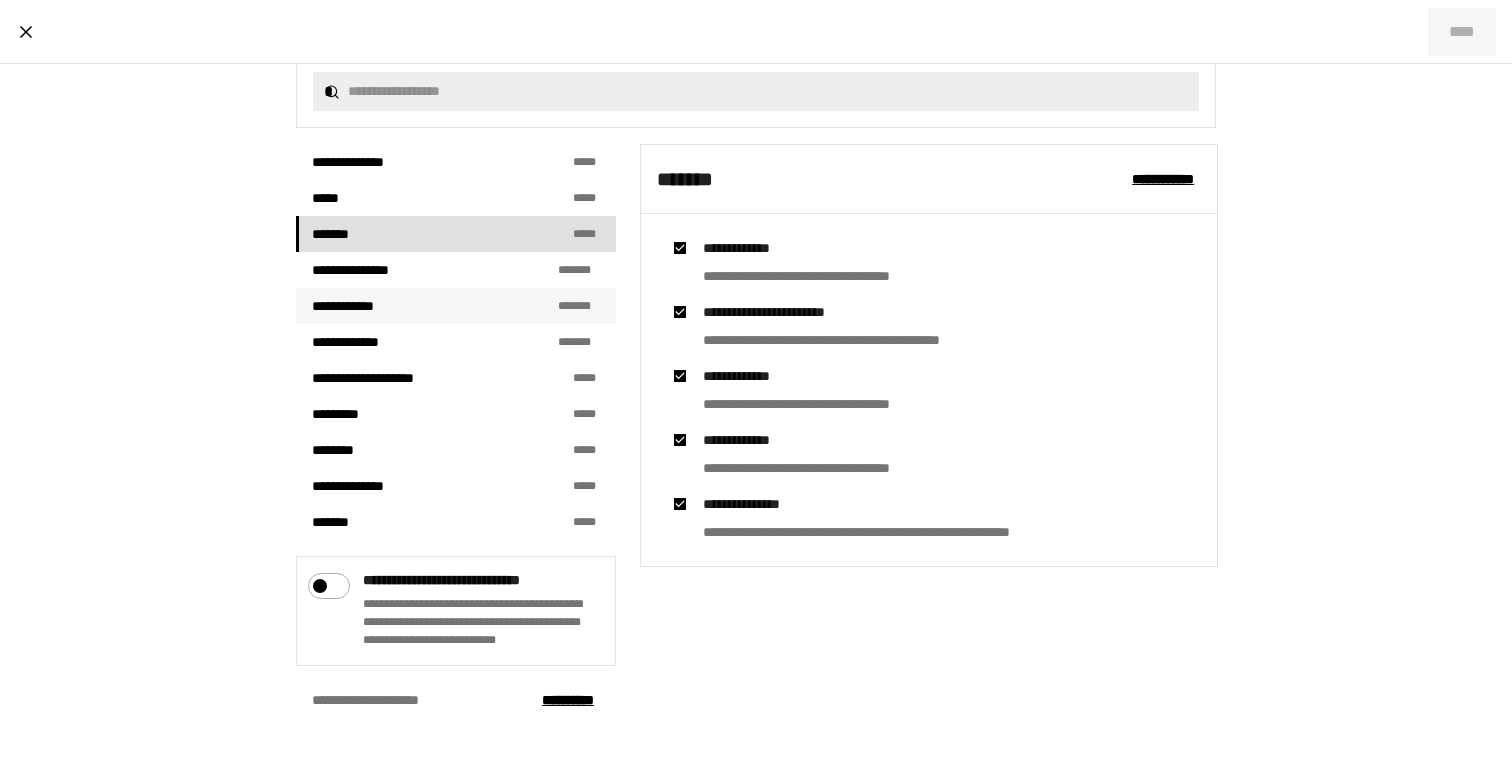 click on "**********" at bounding box center [456, 306] 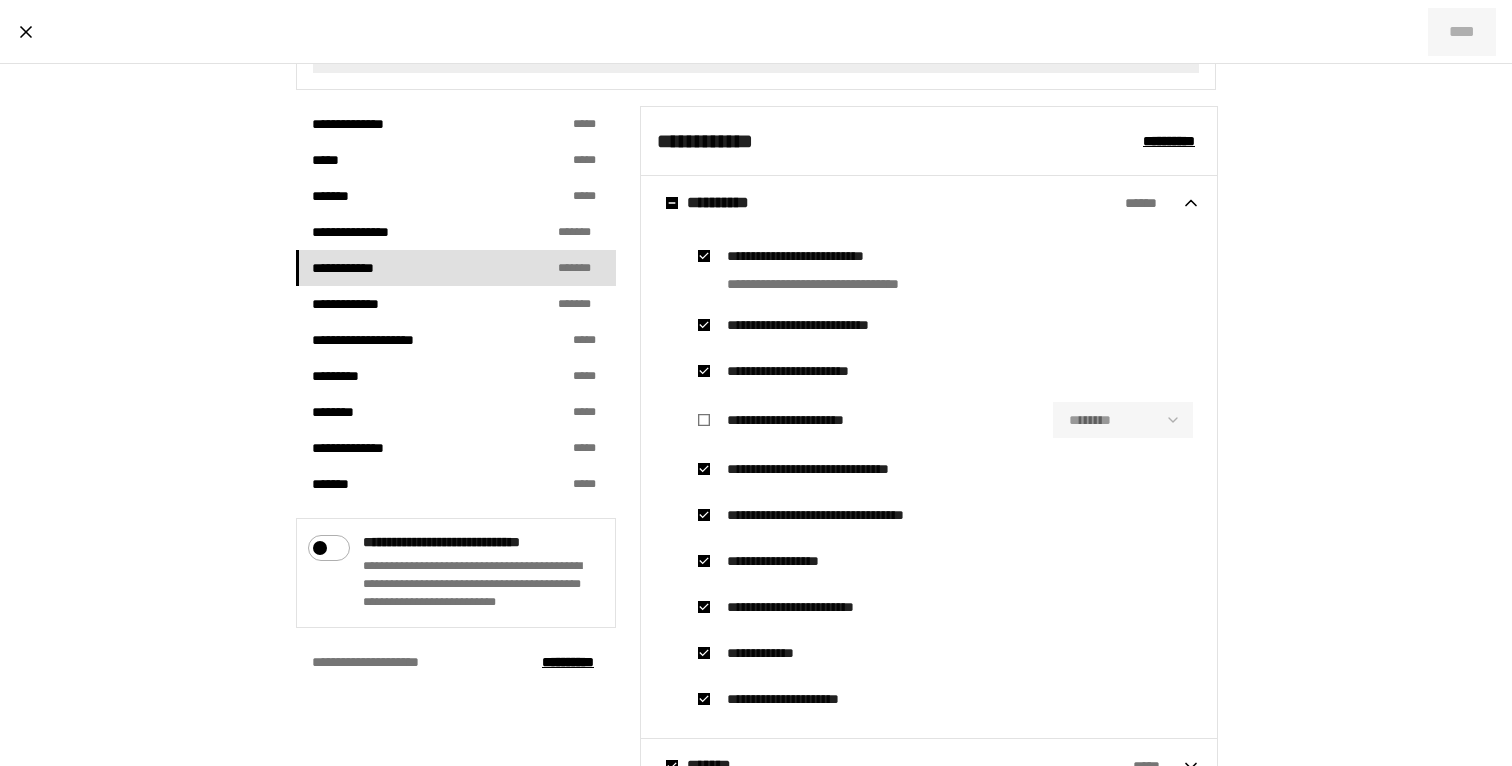 scroll, scrollTop: 551, scrollLeft: 0, axis: vertical 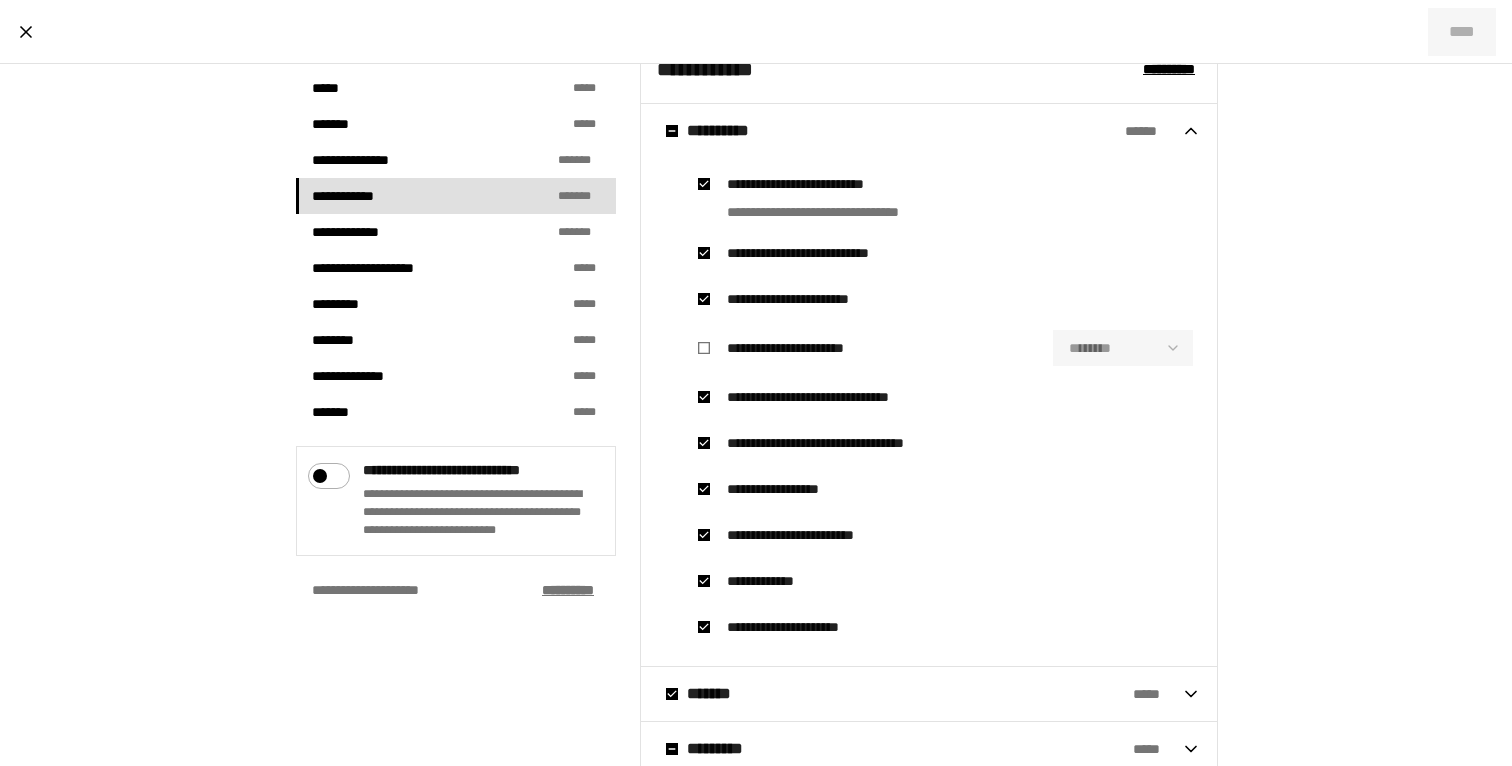 click on "****** ***" at bounding box center (568, 590) 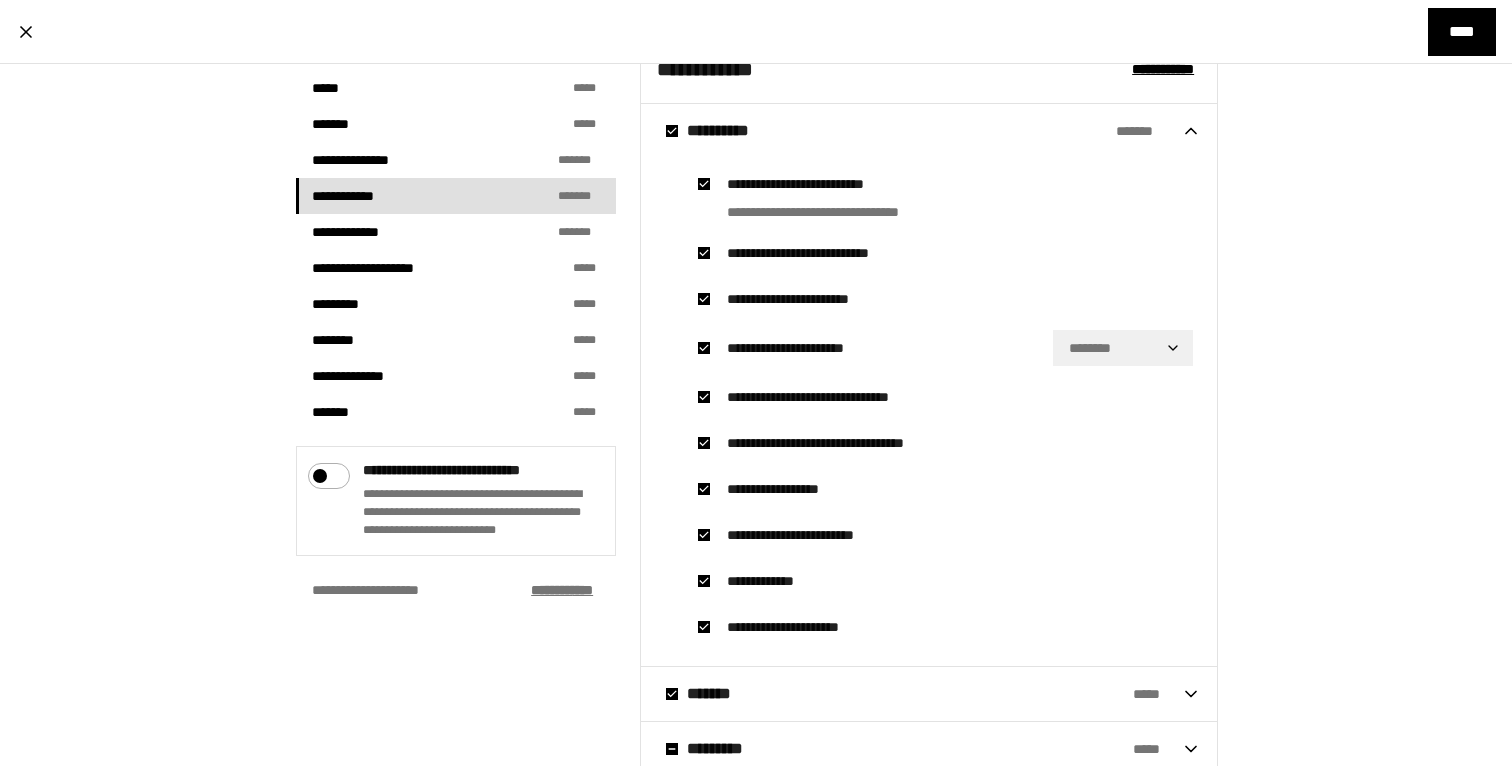 click on "******** ***" at bounding box center (562, 590) 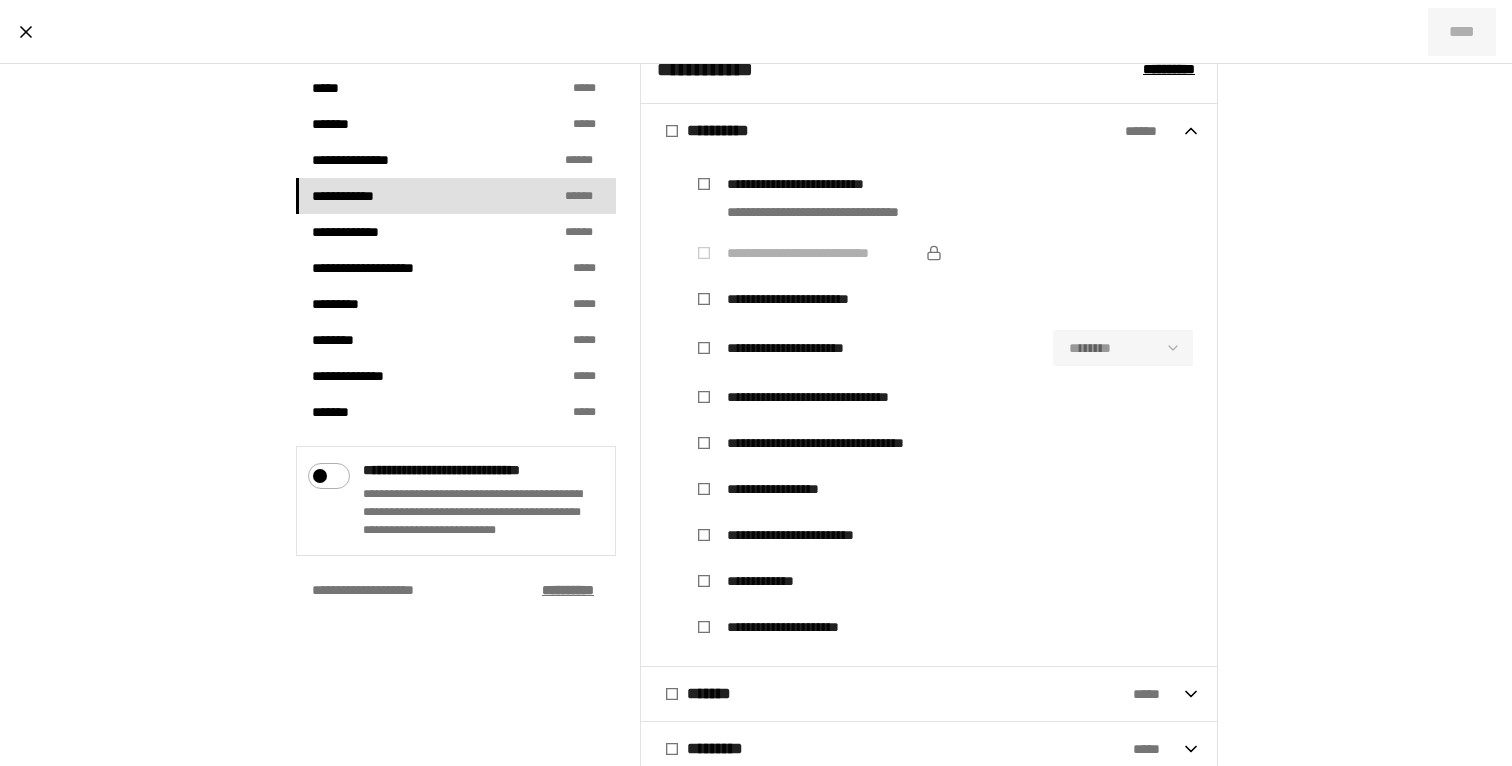 click on "****** ***" at bounding box center [568, 590] 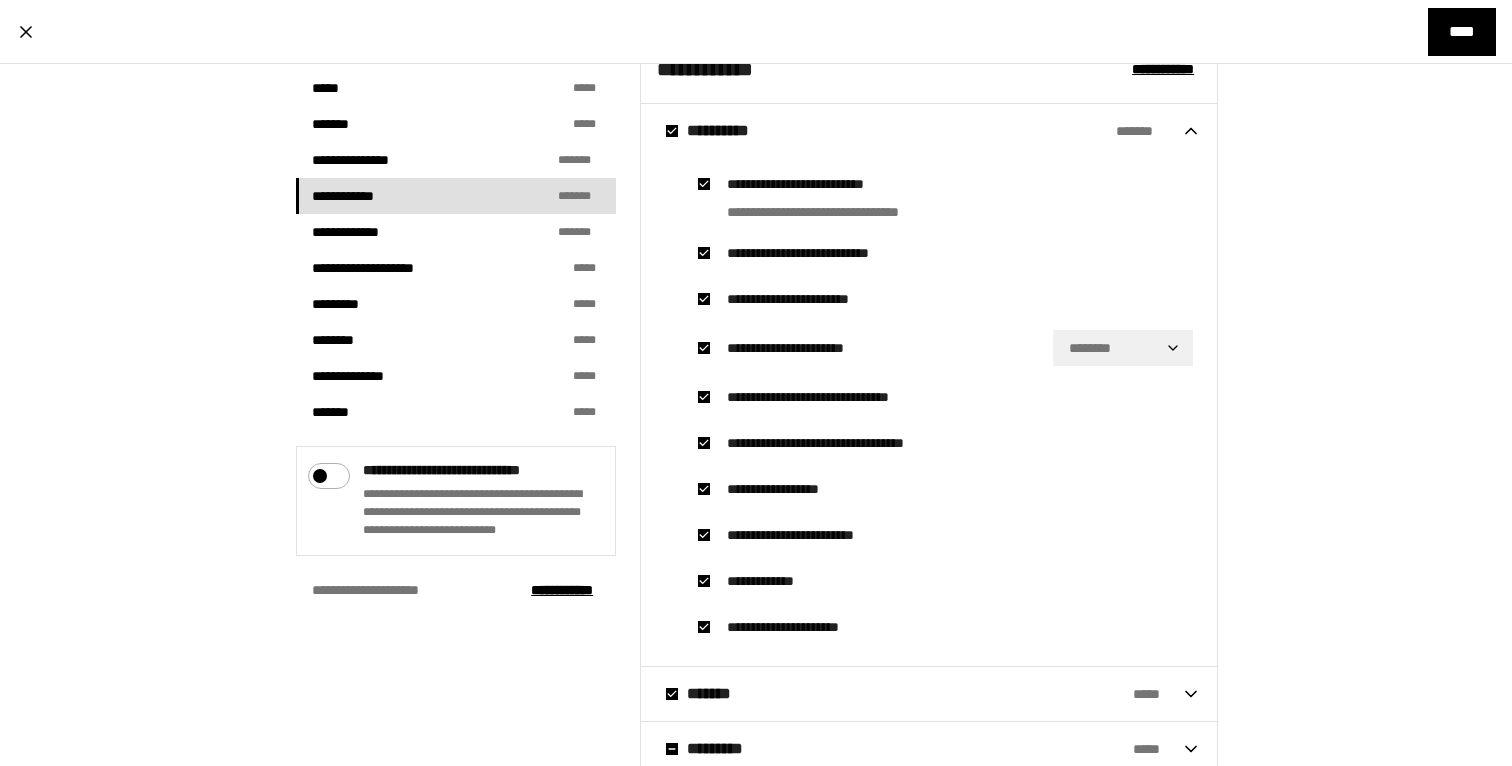 click on "**********" at bounding box center (756, 383) 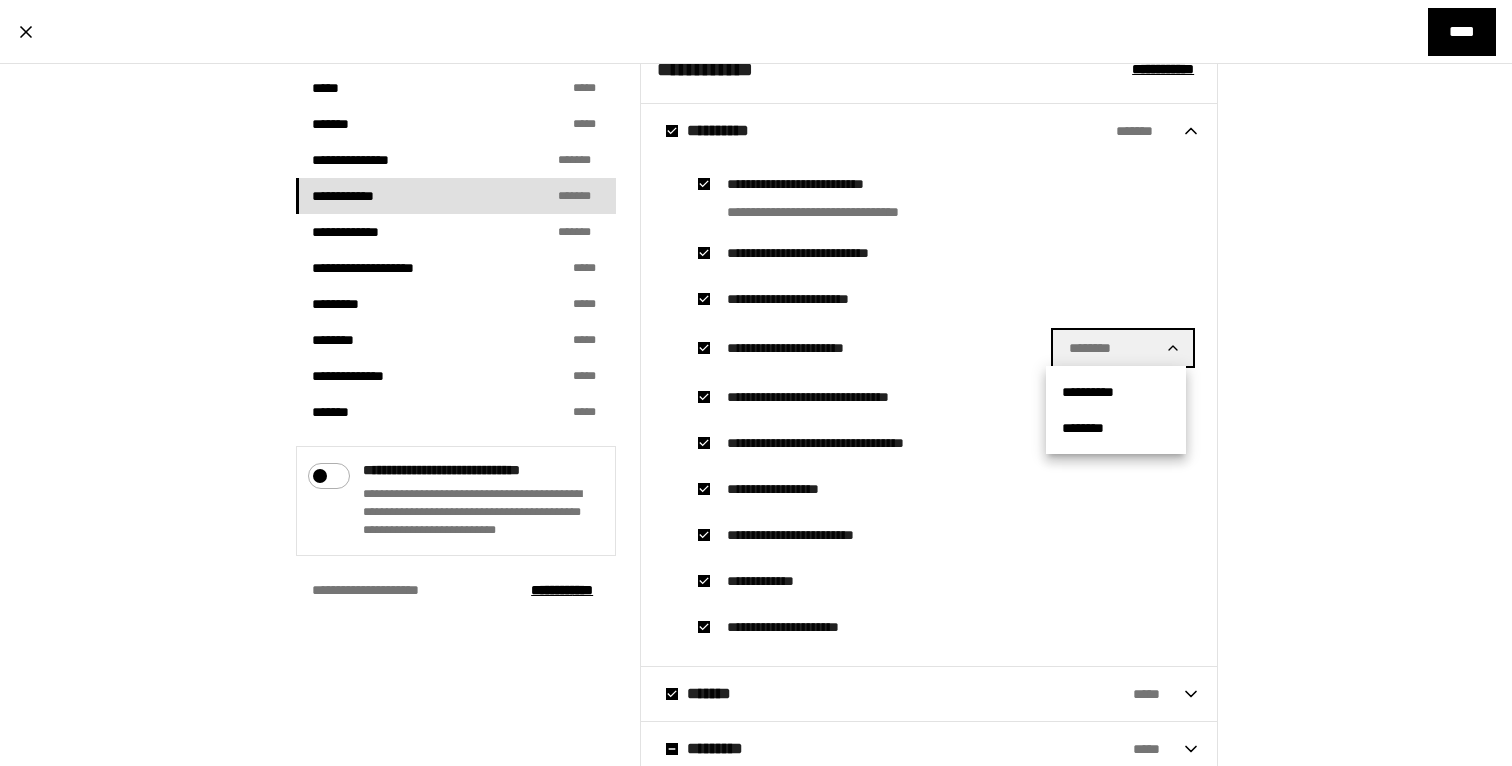 click at bounding box center [756, 383] 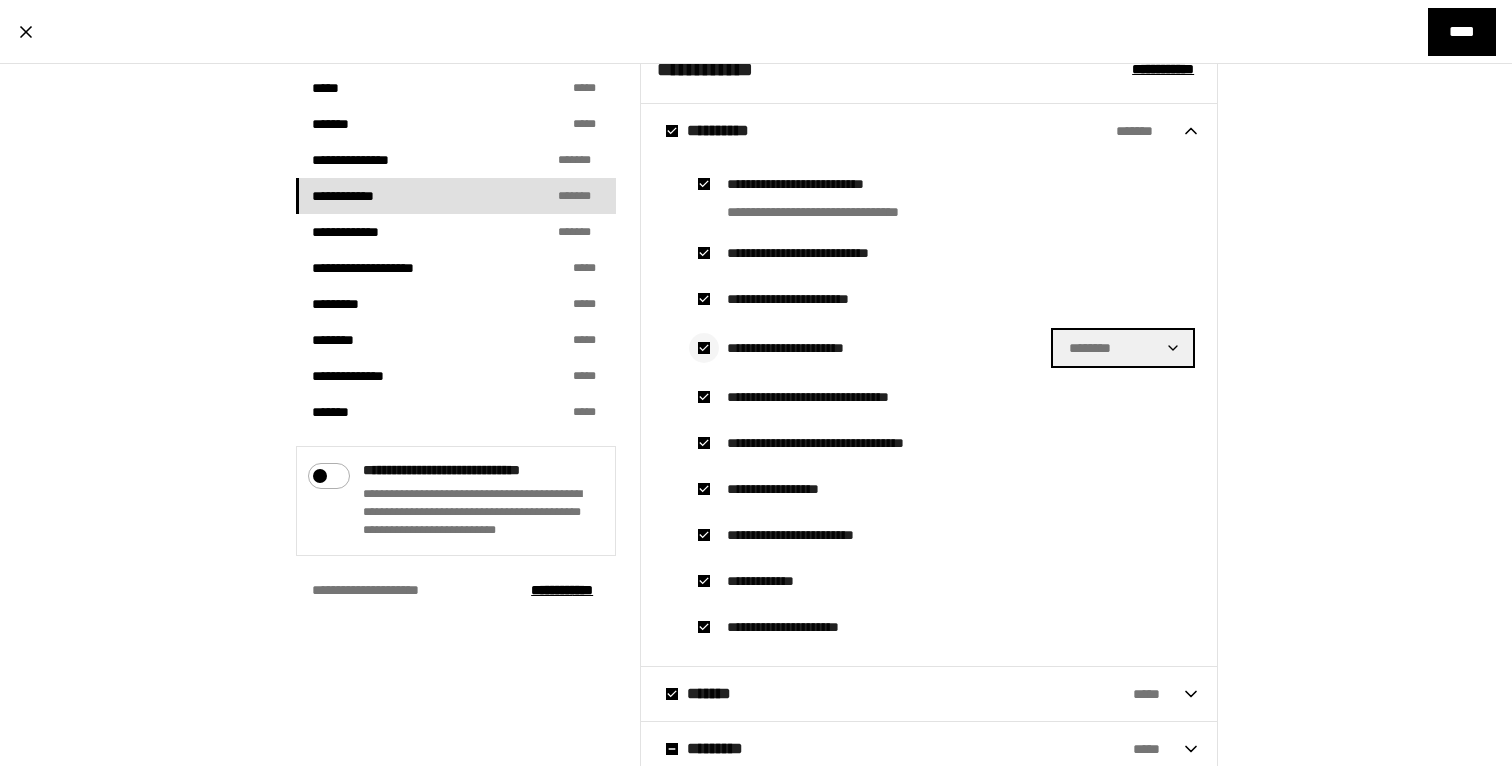 click at bounding box center [704, 348] 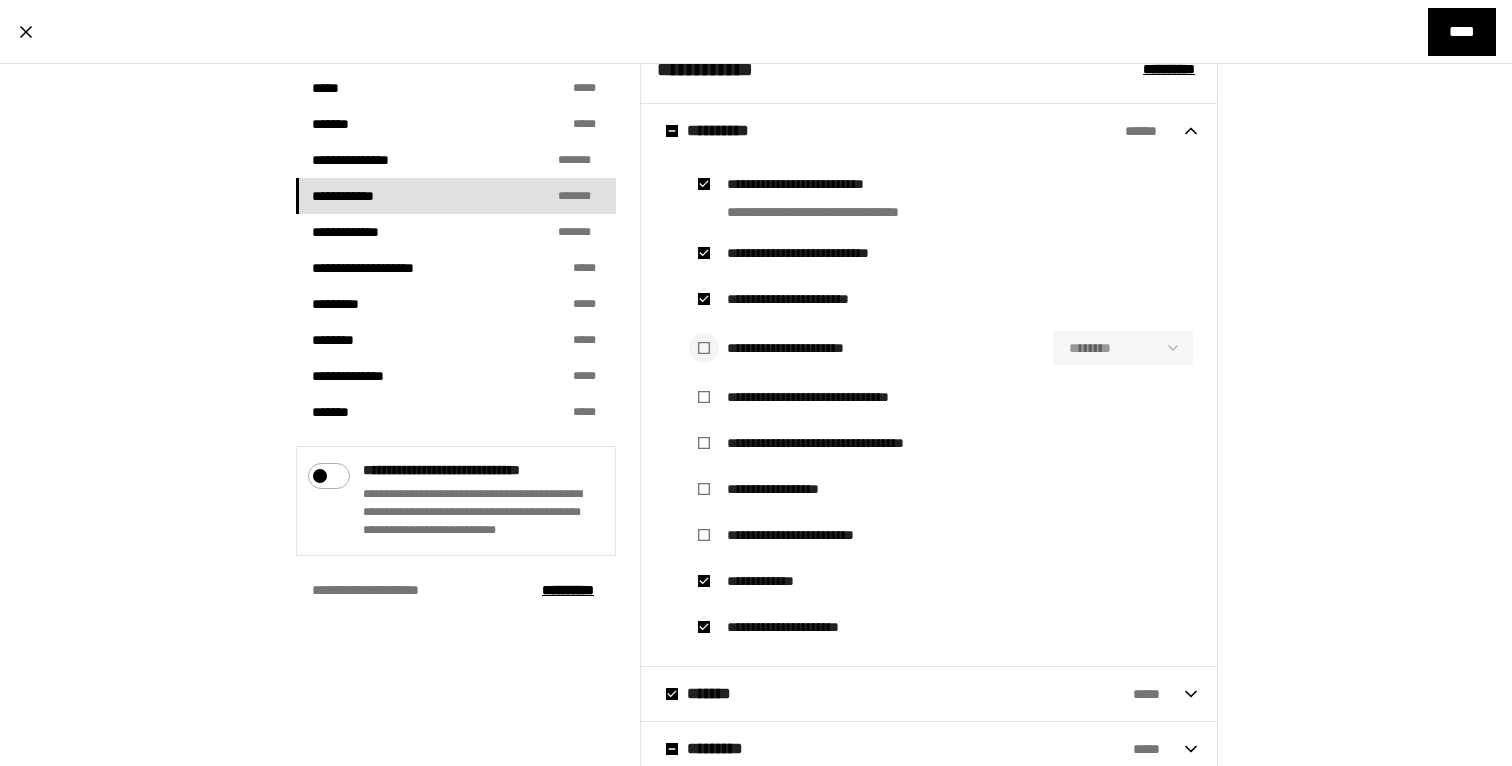 click at bounding box center [704, 348] 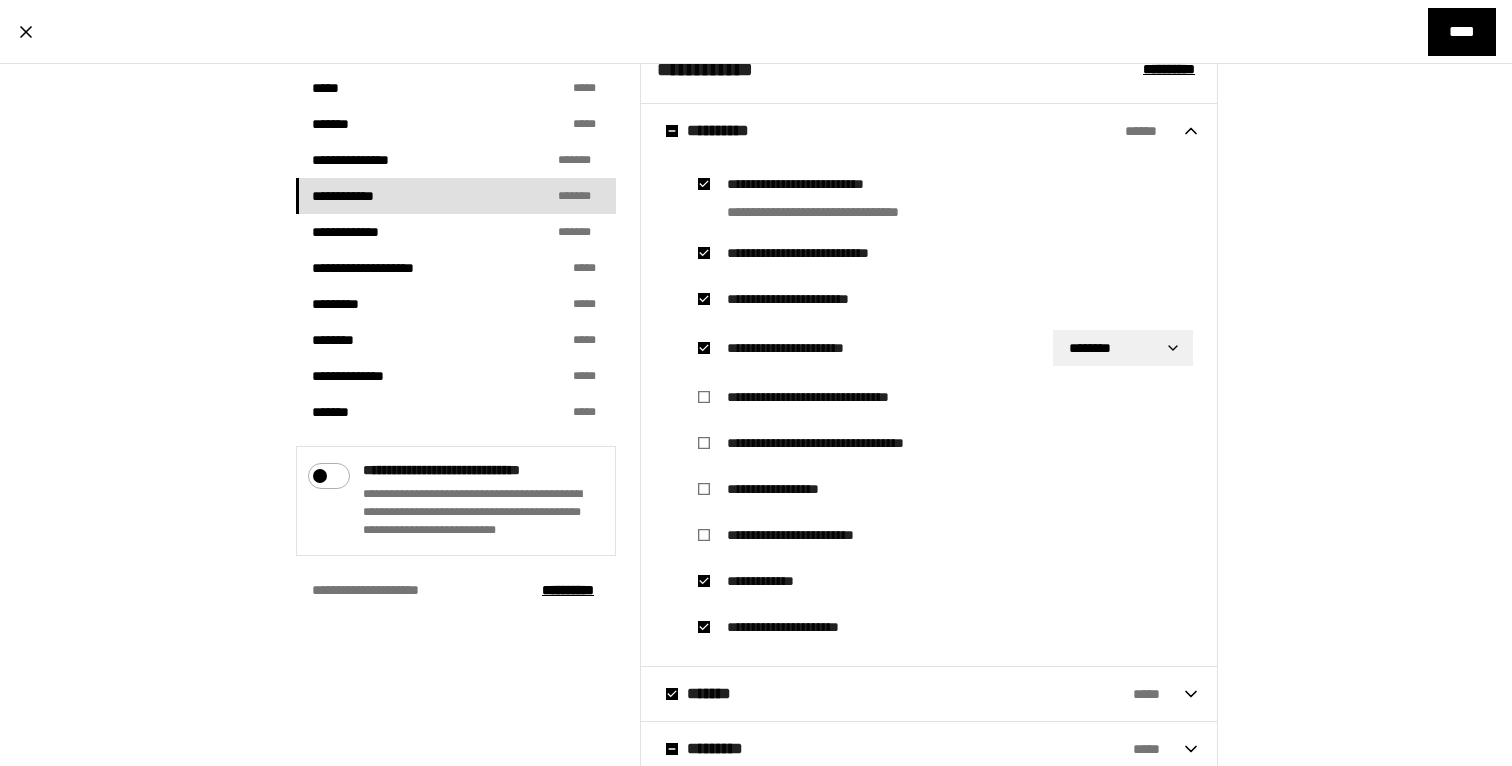 click on "**********" at bounding box center [756, 405] 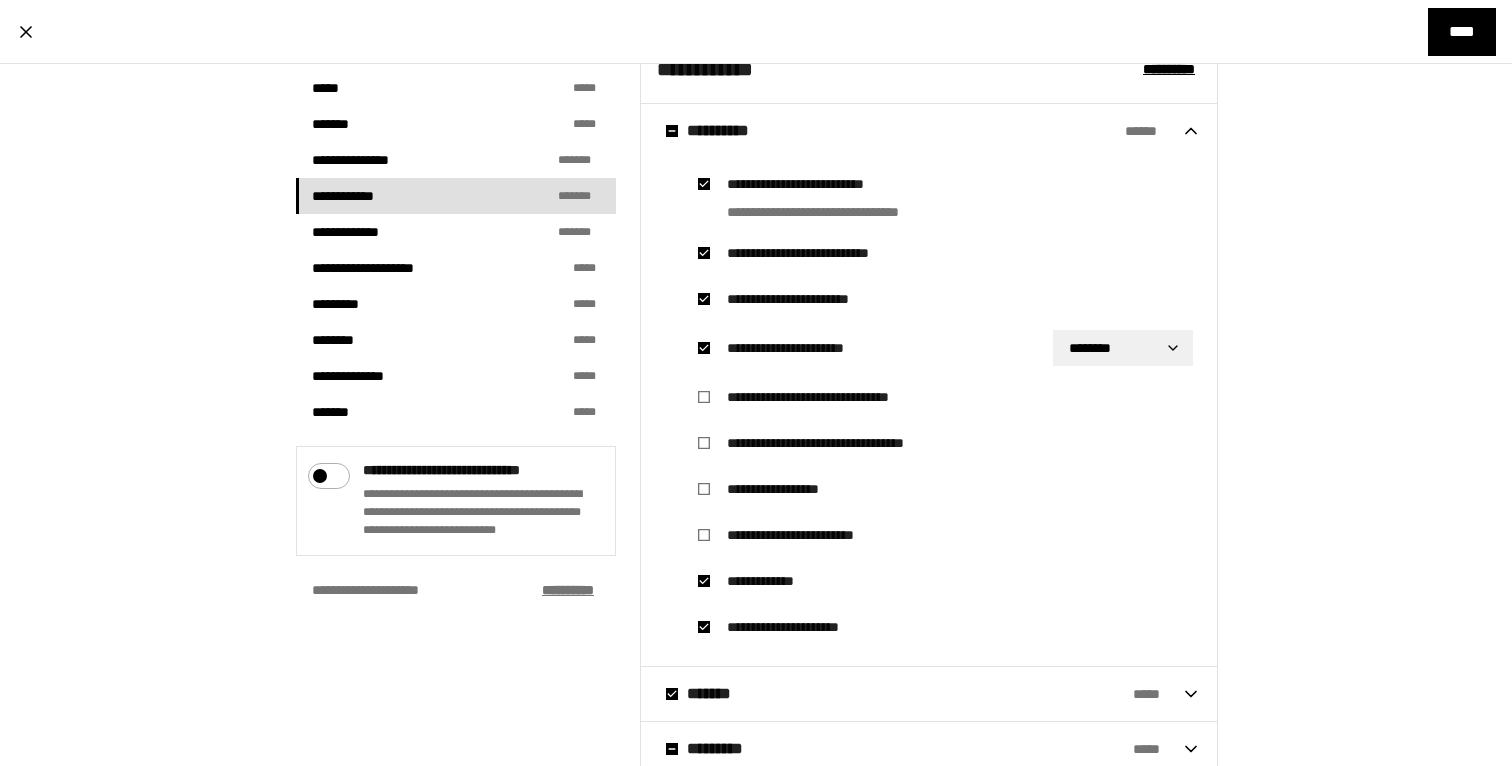click on "****** ***" at bounding box center [568, 590] 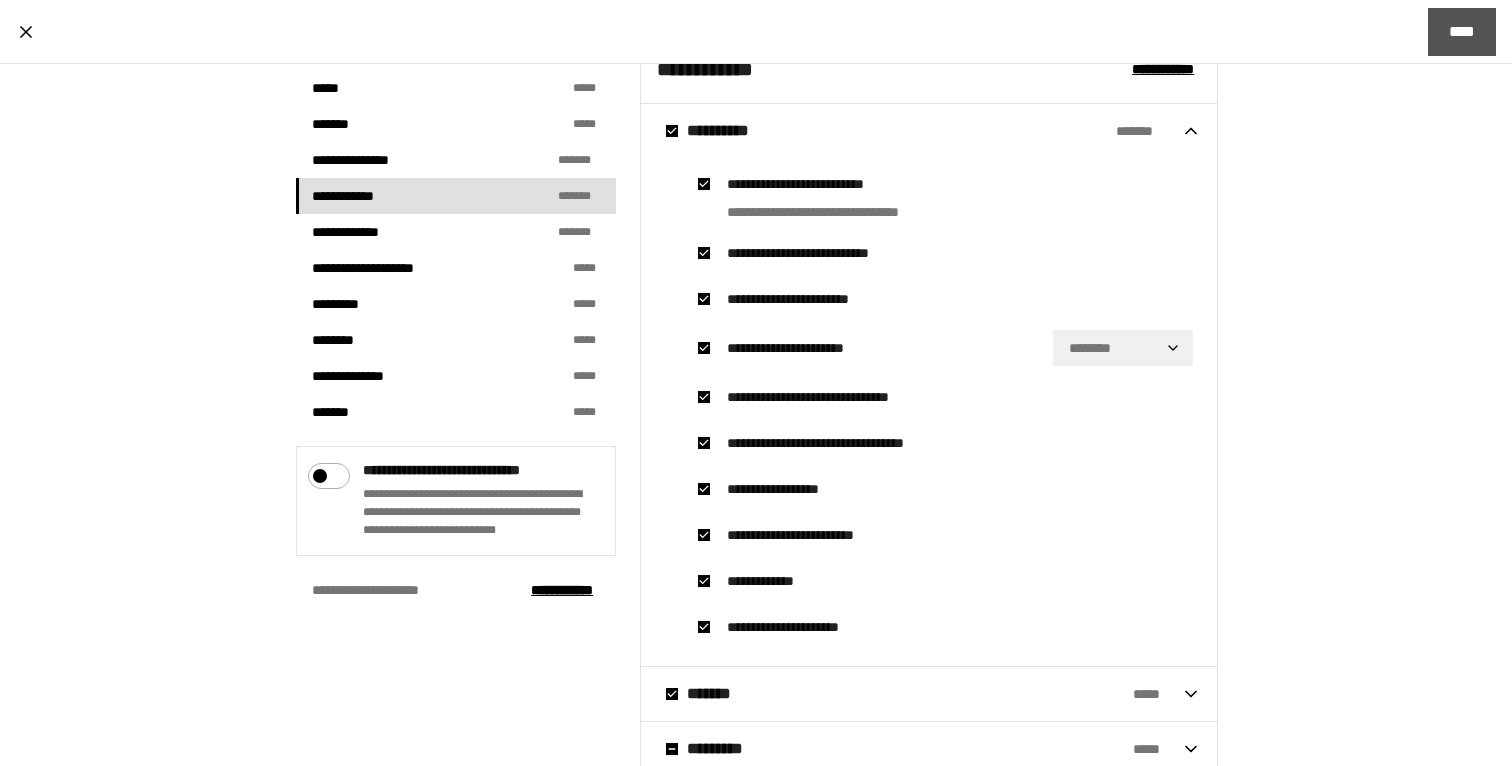 click on "****" at bounding box center (1462, 32) 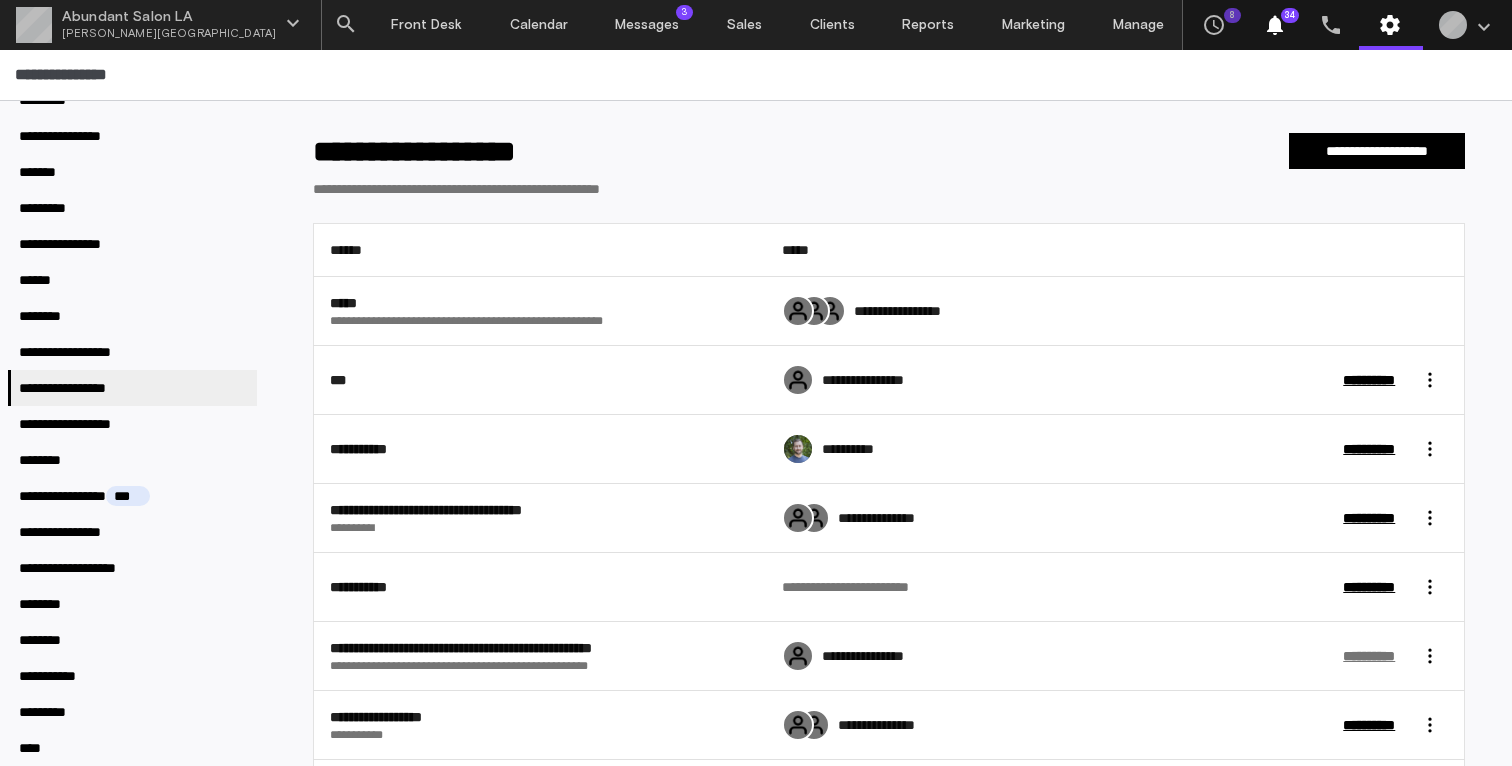 click on "**********" at bounding box center (1369, 656) 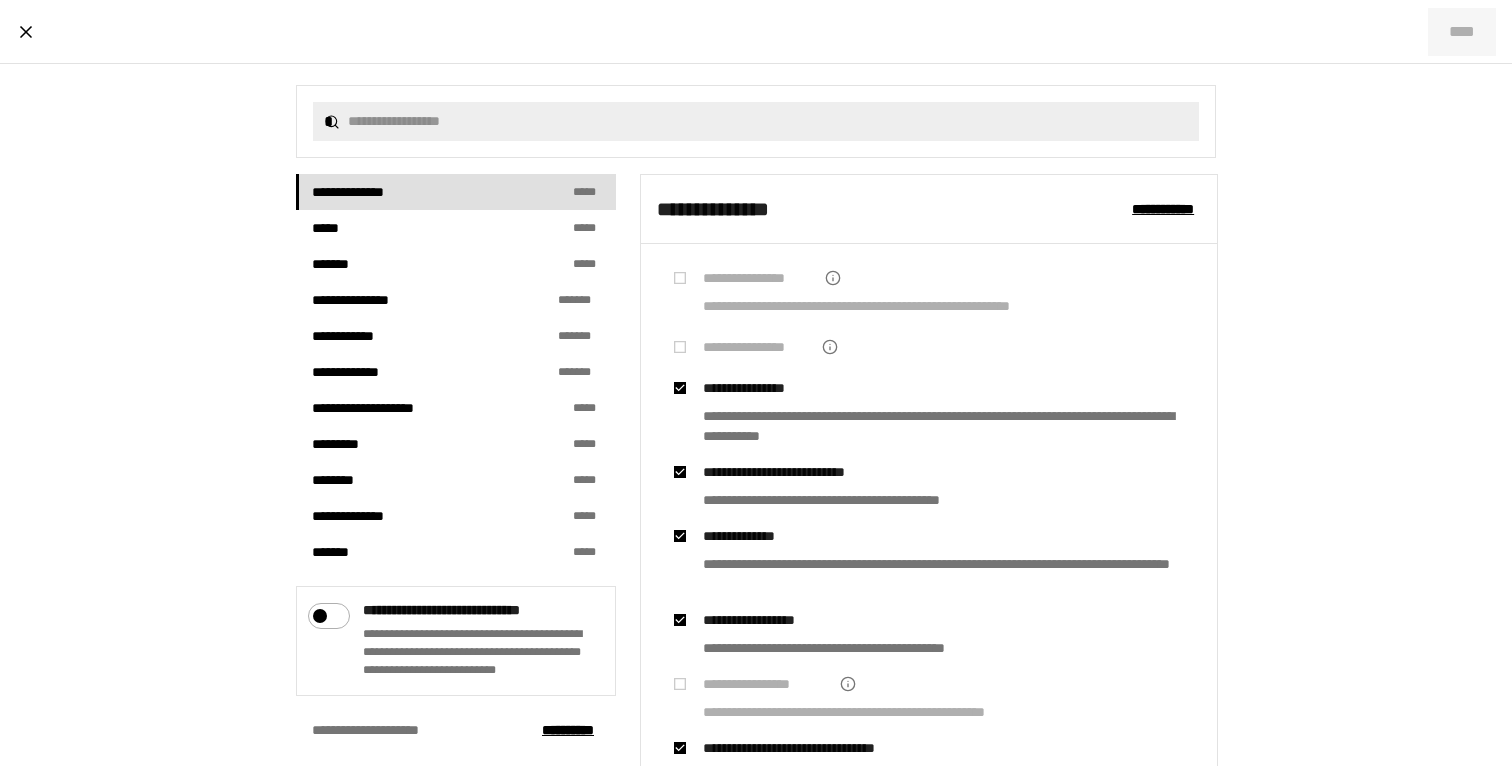 scroll, scrollTop: 424, scrollLeft: 0, axis: vertical 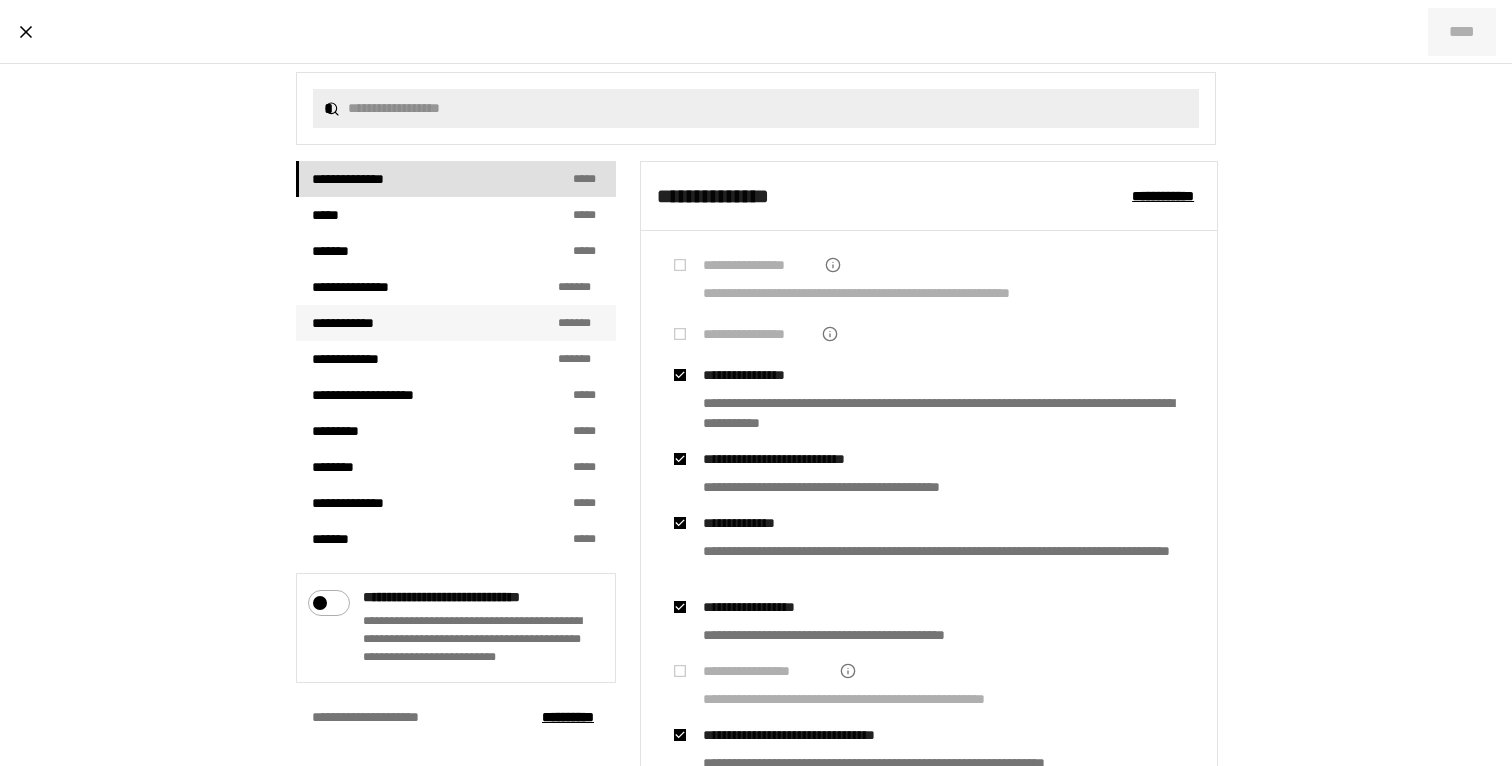 click on "**********" at bounding box center [456, 323] 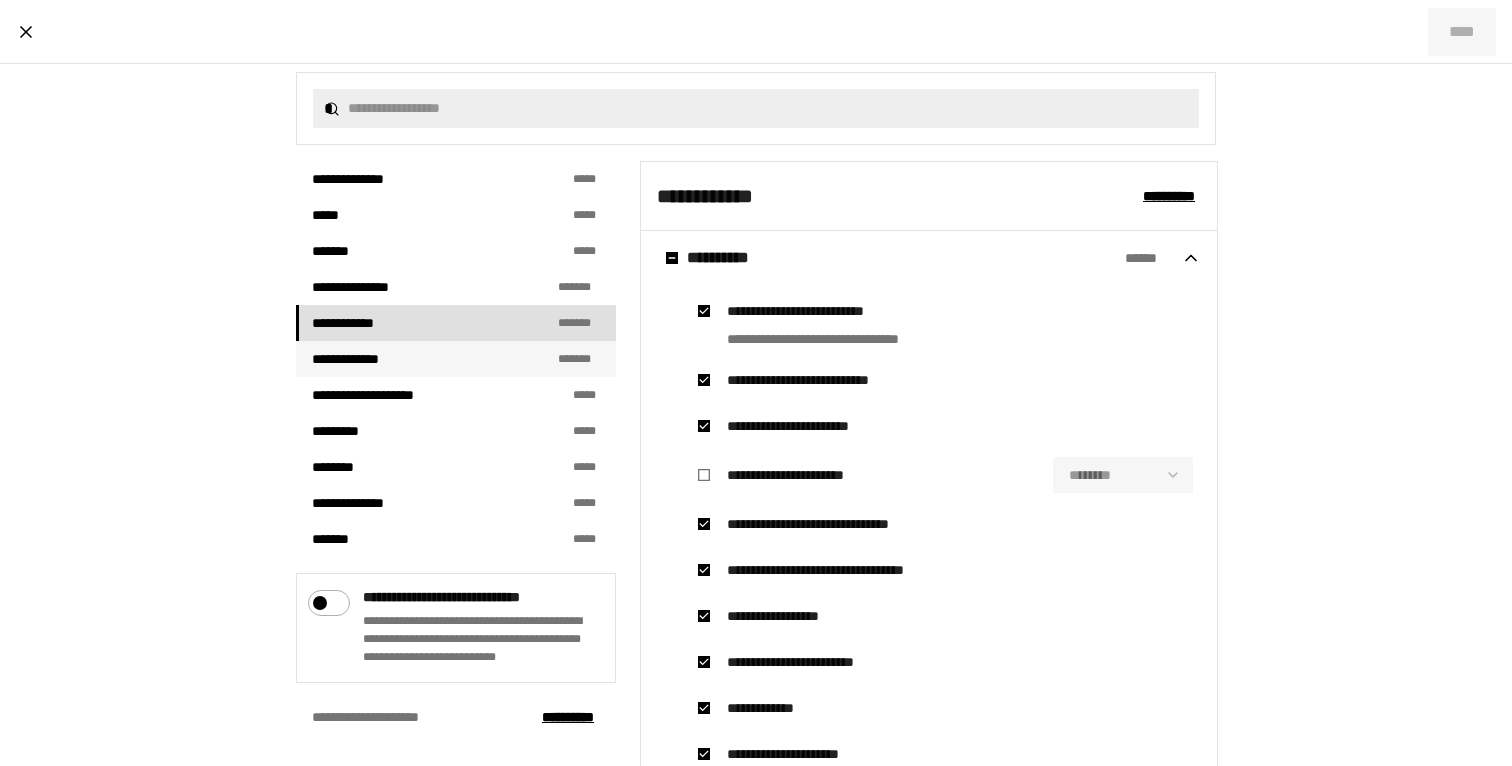 click on "**********" at bounding box center (456, 359) 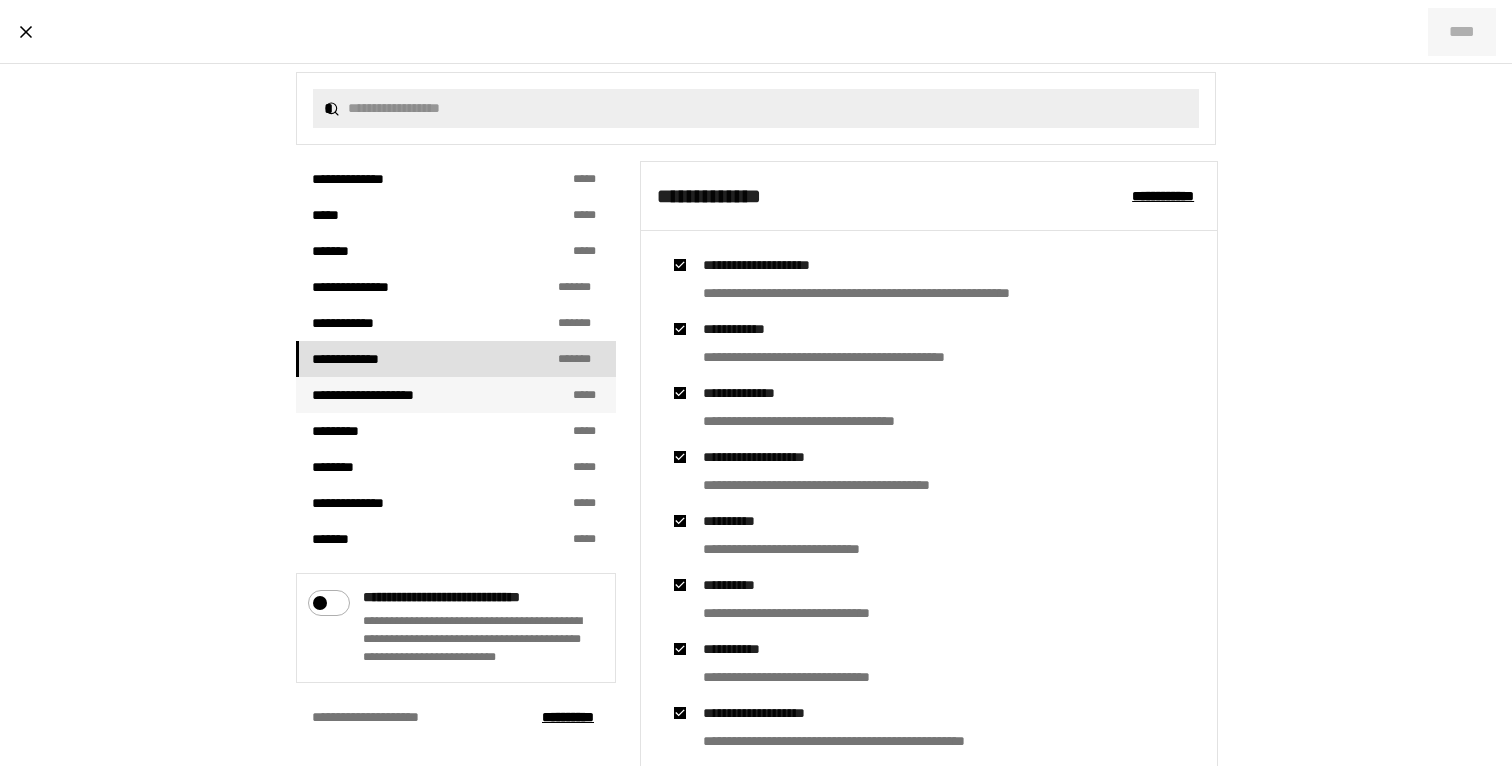 click on "**********" at bounding box center (386, 395) 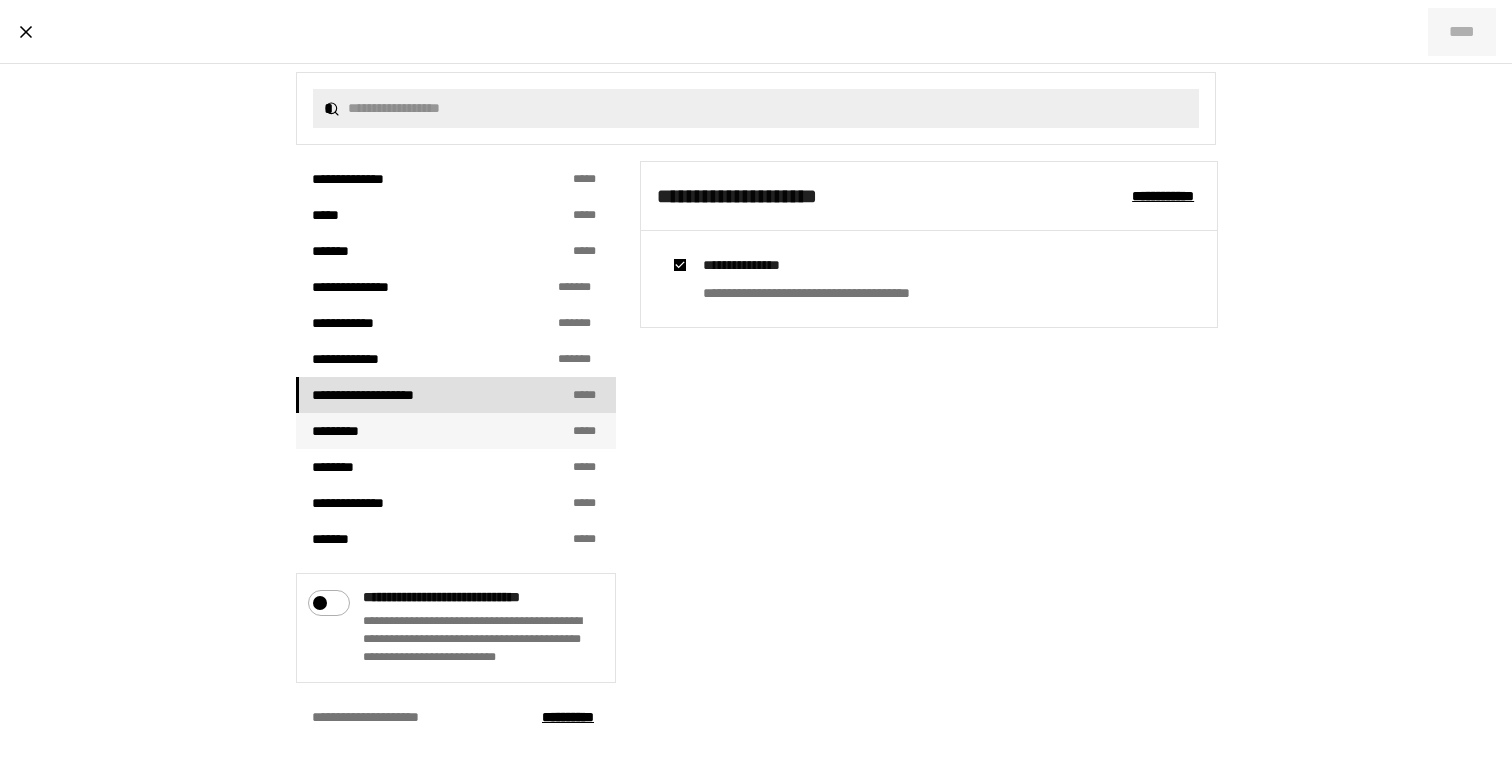 scroll, scrollTop: 437, scrollLeft: 0, axis: vertical 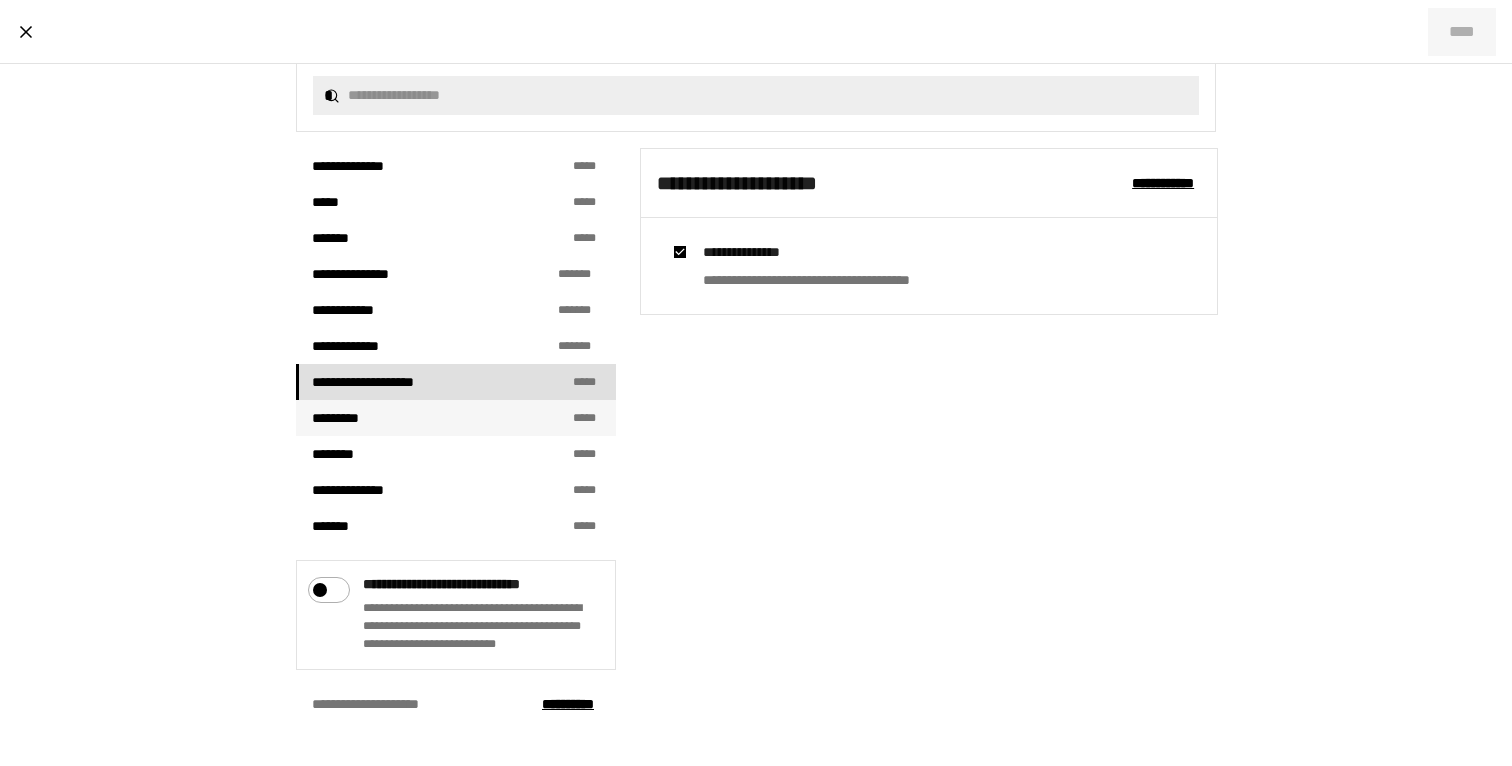 click on "********* * * *" at bounding box center [456, 418] 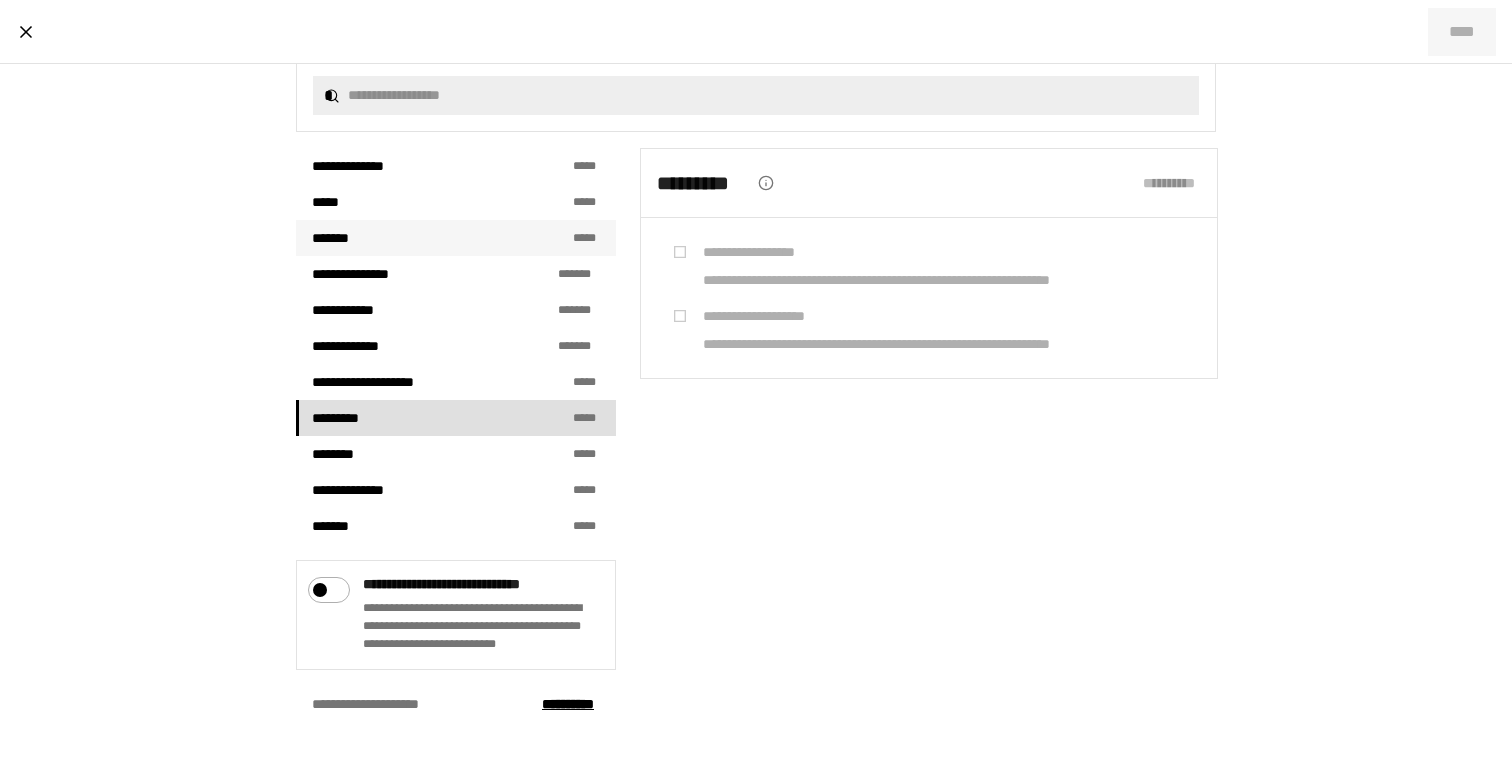 click on "******* * * *" at bounding box center [456, 238] 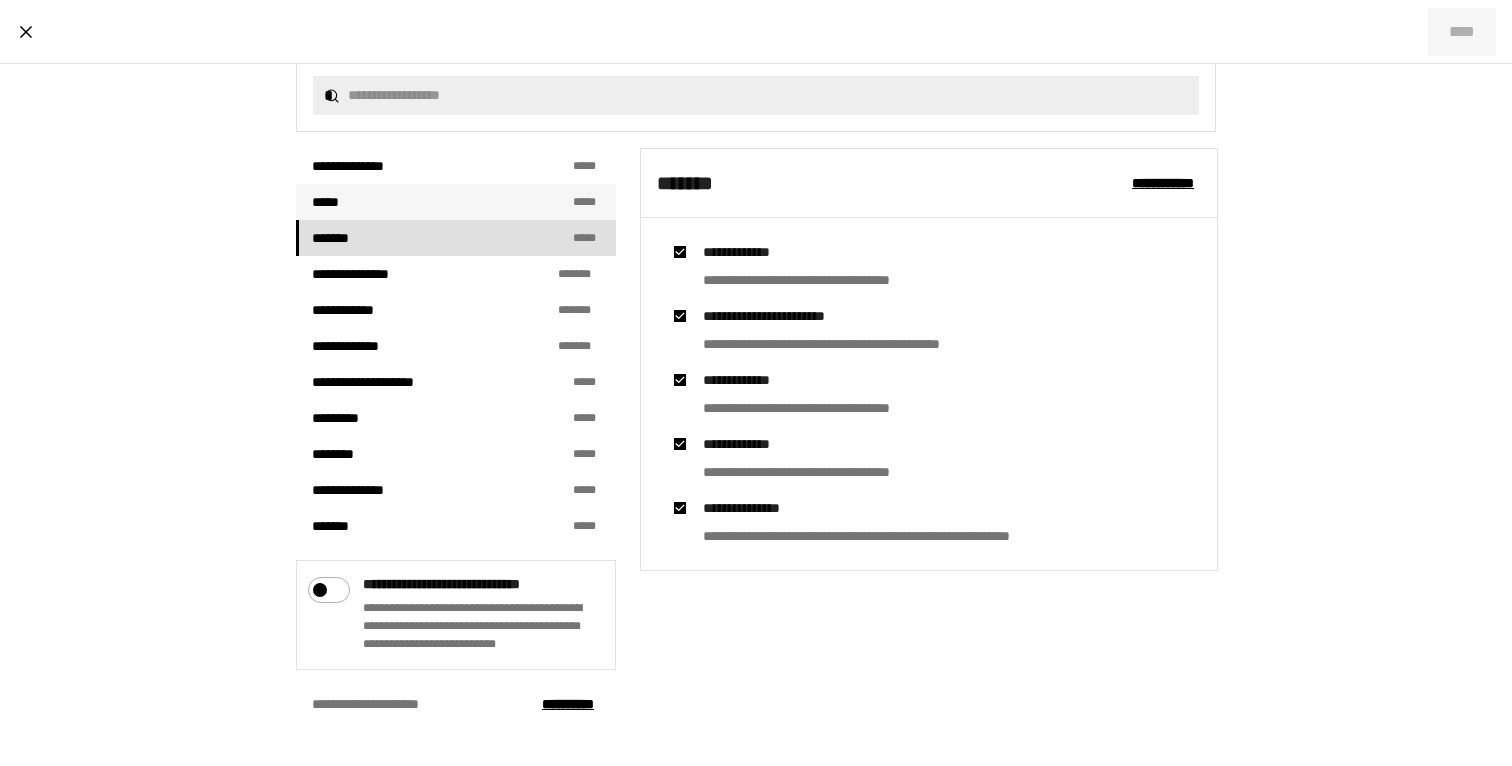 click on "***** * * *" at bounding box center (456, 202) 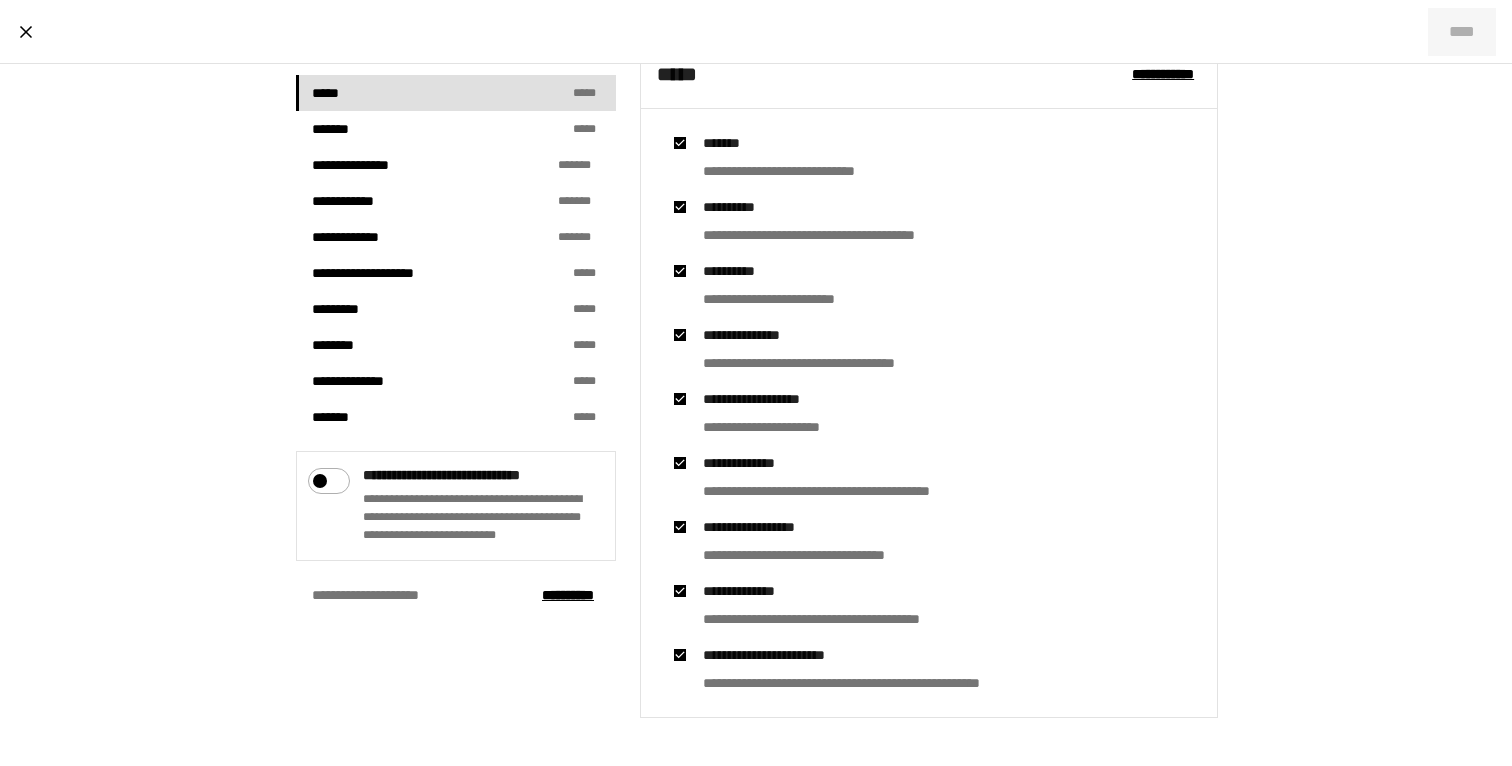 scroll, scrollTop: 261, scrollLeft: 0, axis: vertical 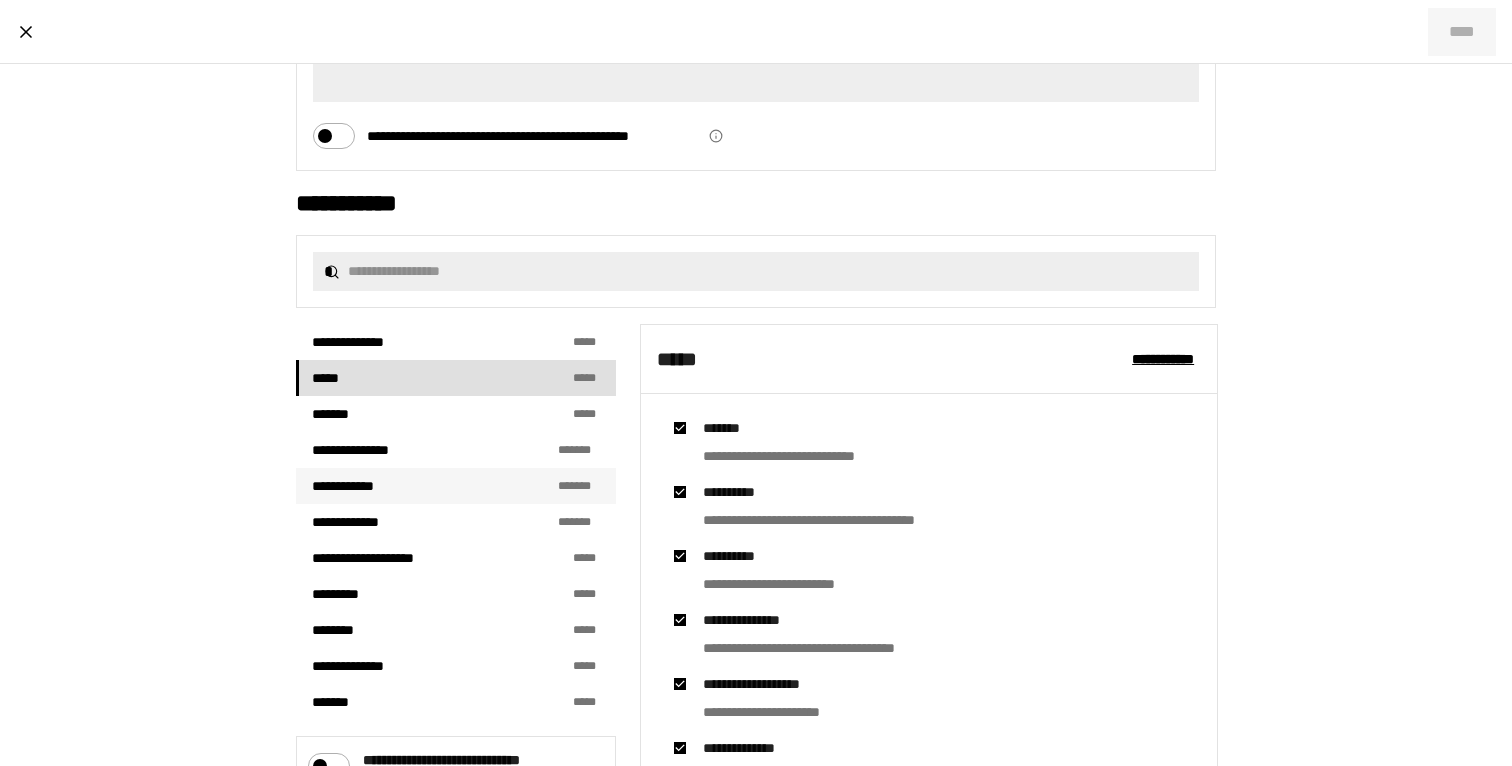 click on "**********" at bounding box center [456, 486] 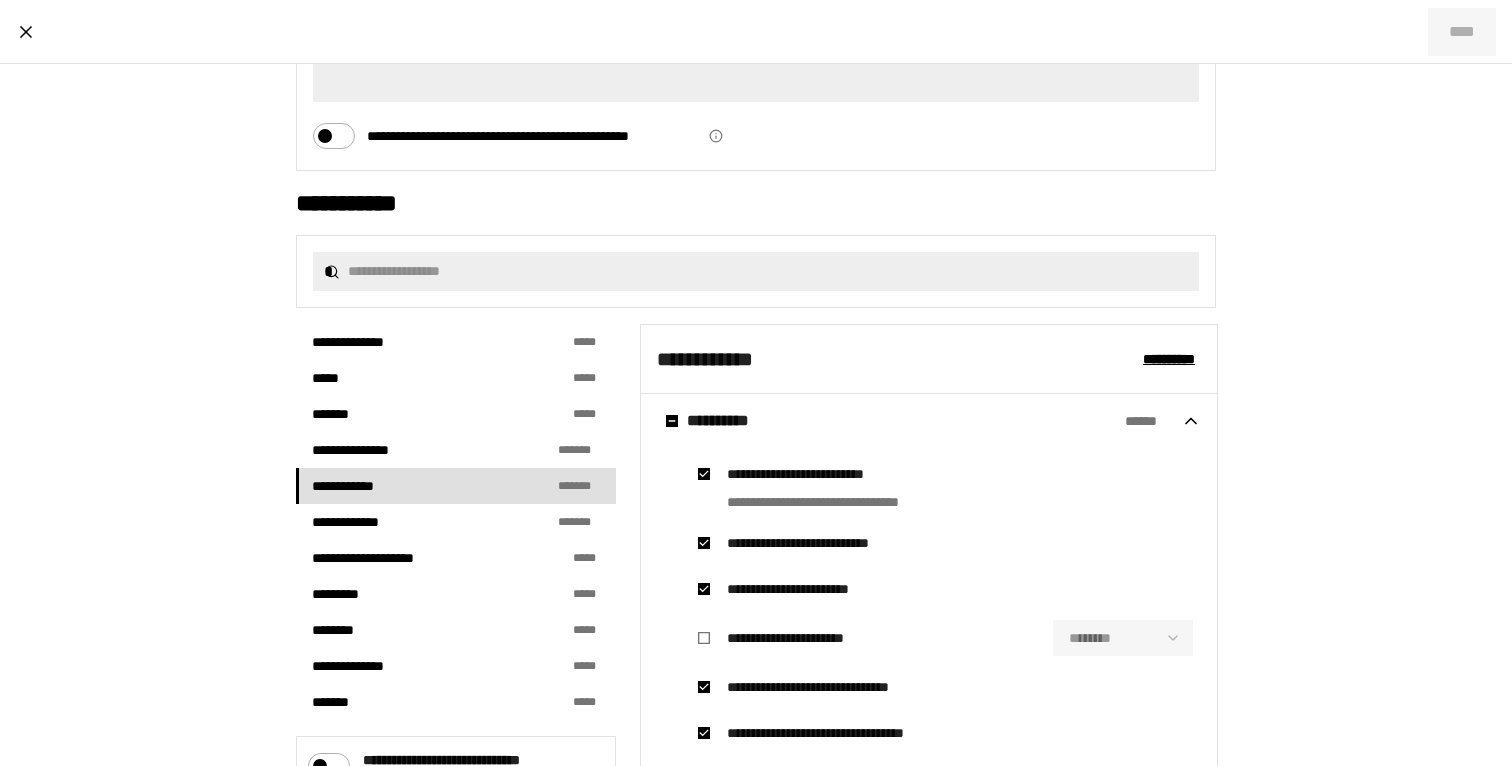 scroll, scrollTop: 517, scrollLeft: 0, axis: vertical 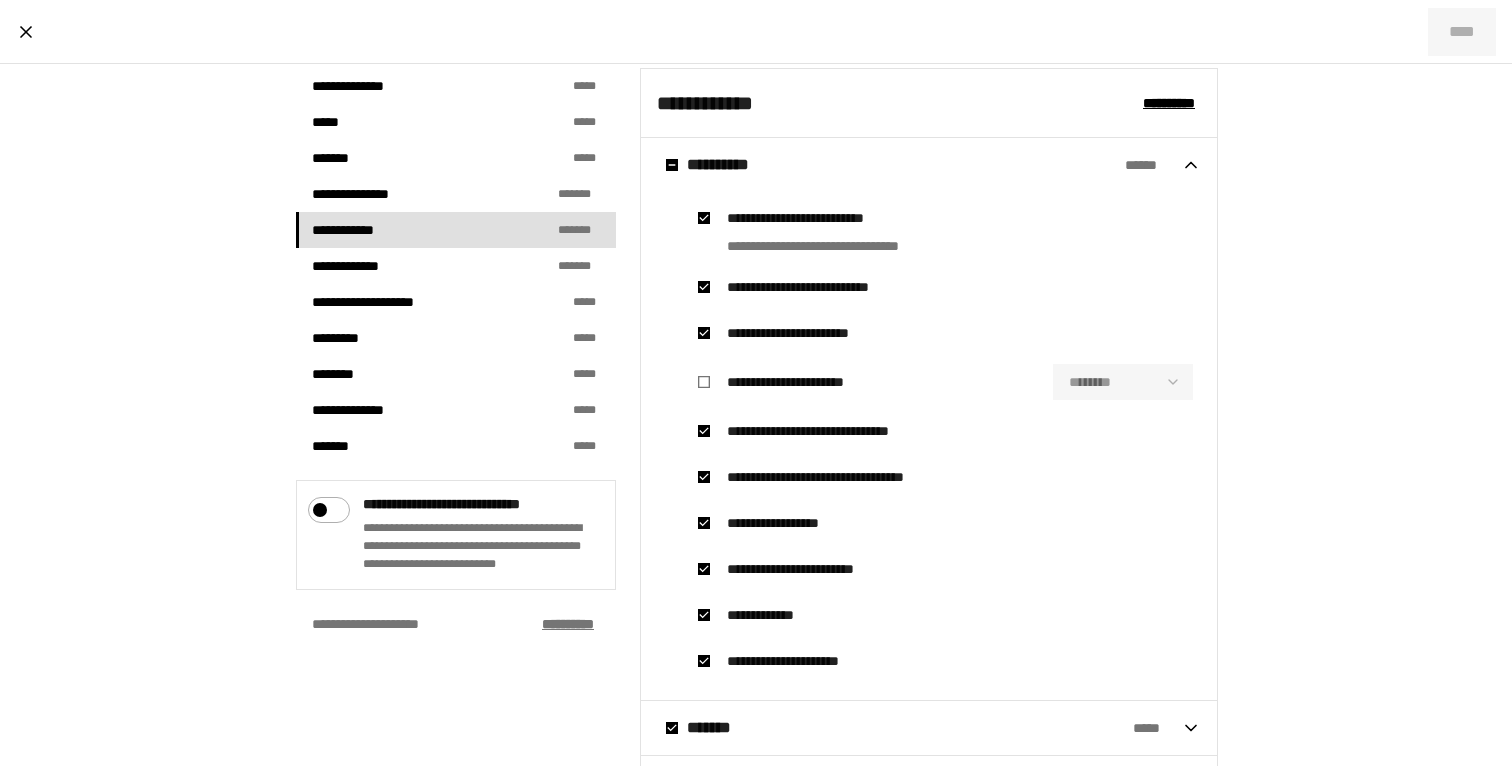 click on "****** ***" at bounding box center (568, 624) 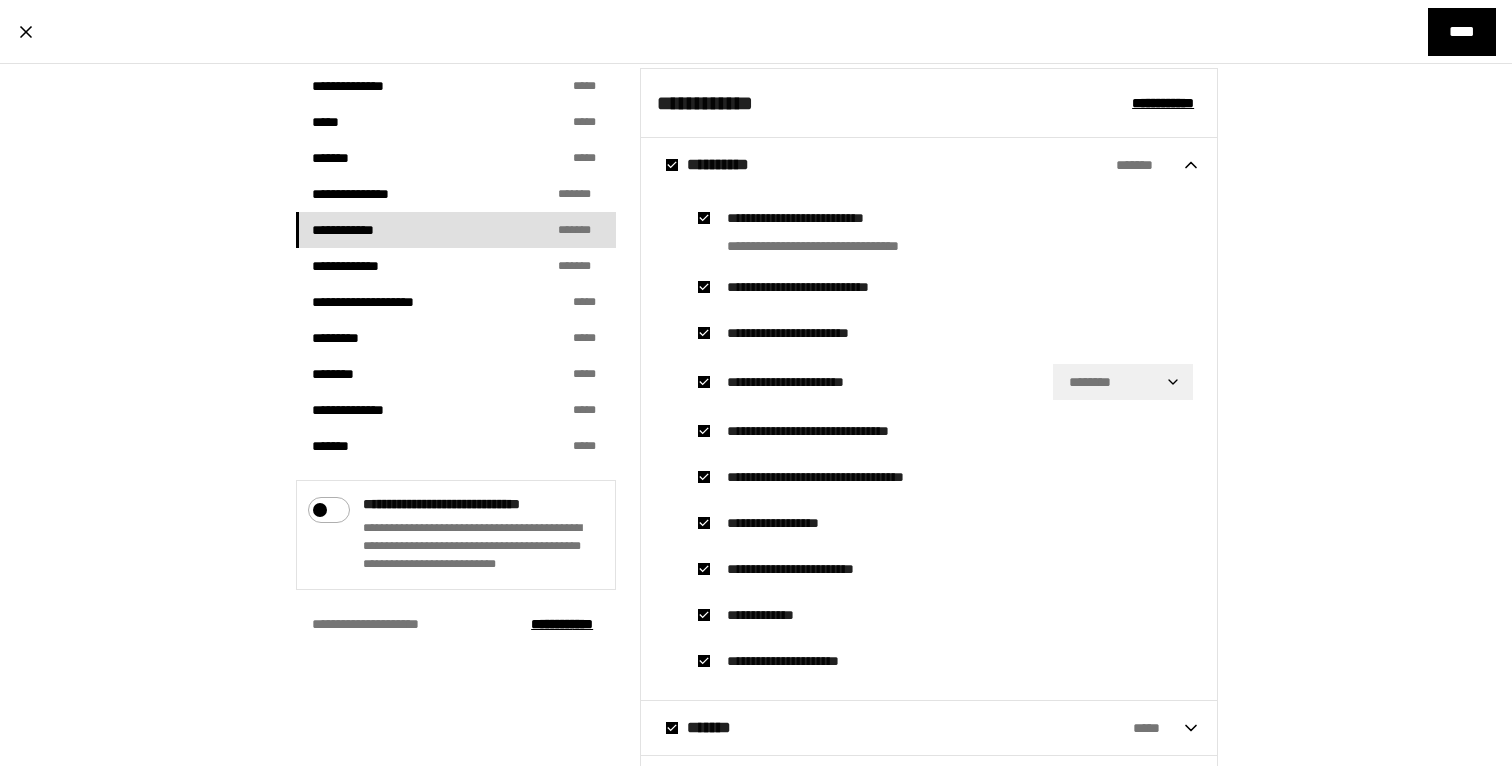 click on "**********" at bounding box center [756, 383] 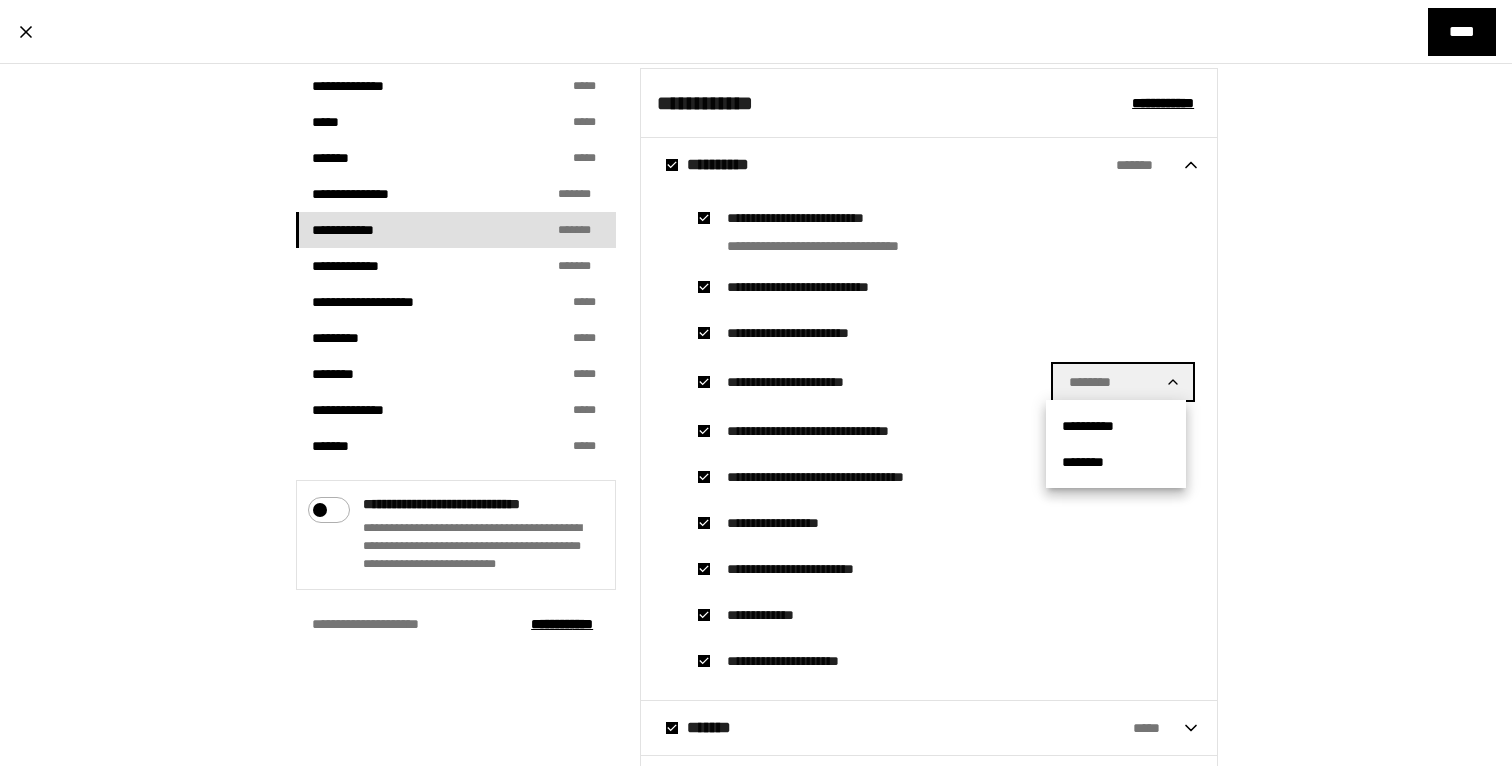 click at bounding box center (756, 383) 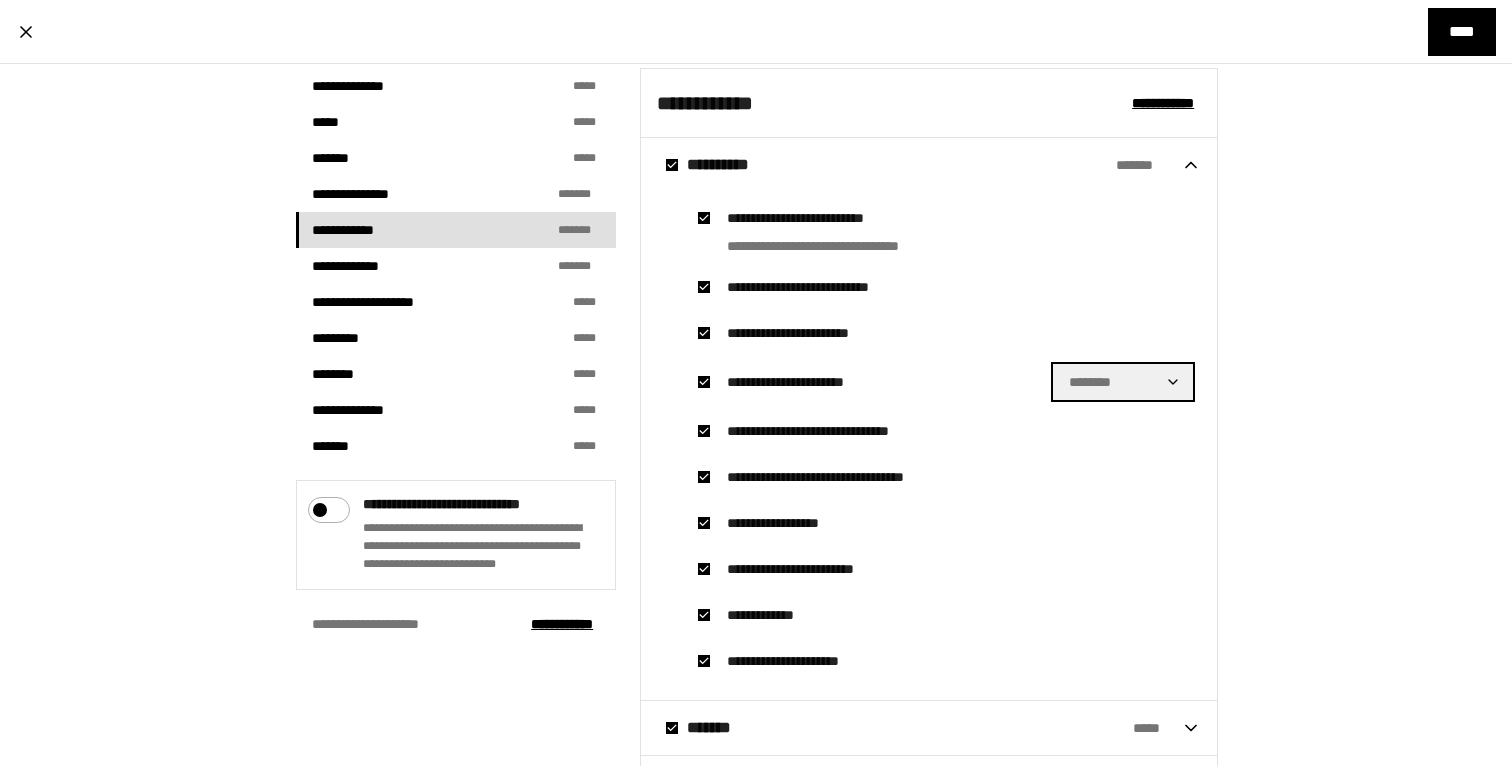 click on "**********" at bounding box center [756, 383] 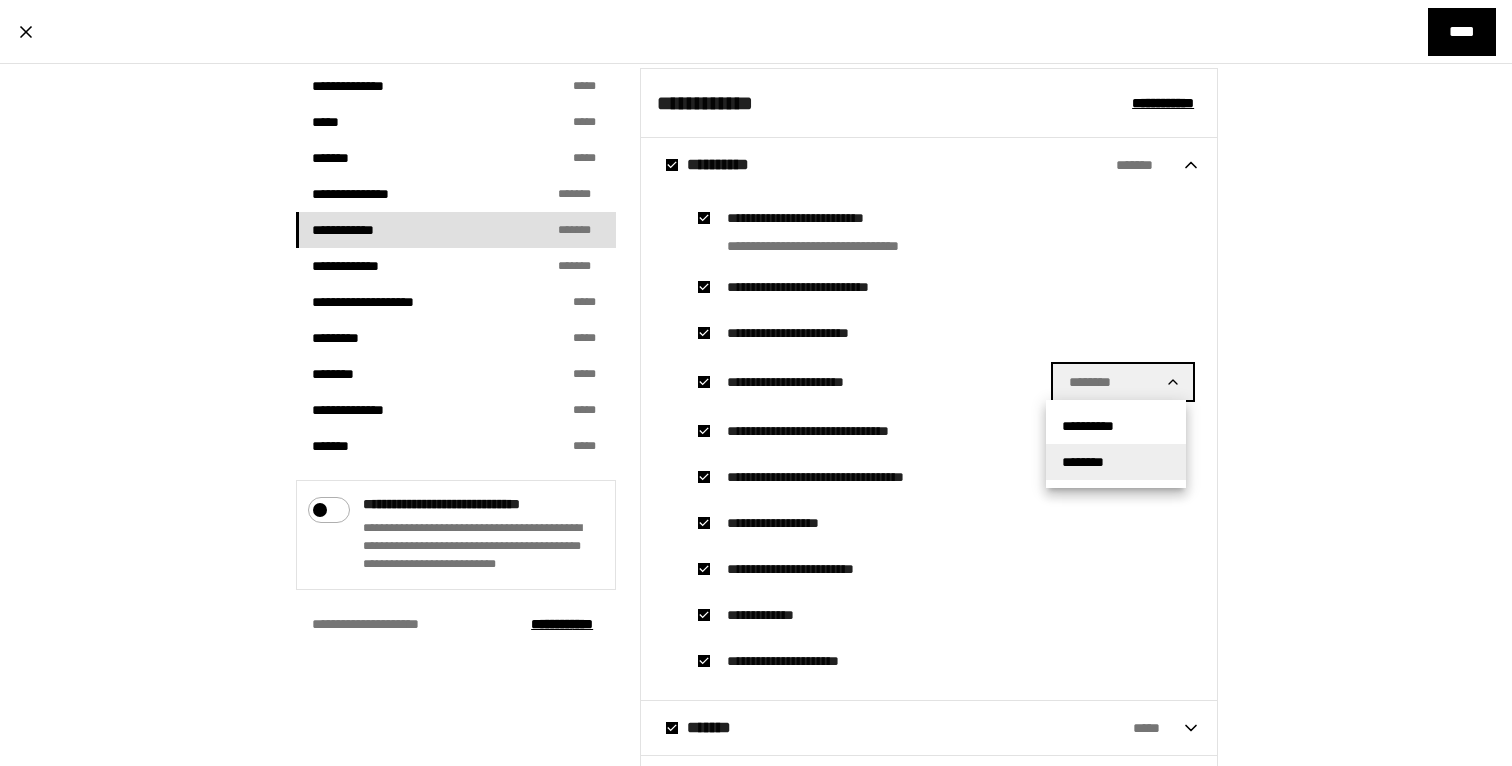 click on "********" at bounding box center [1116, 462] 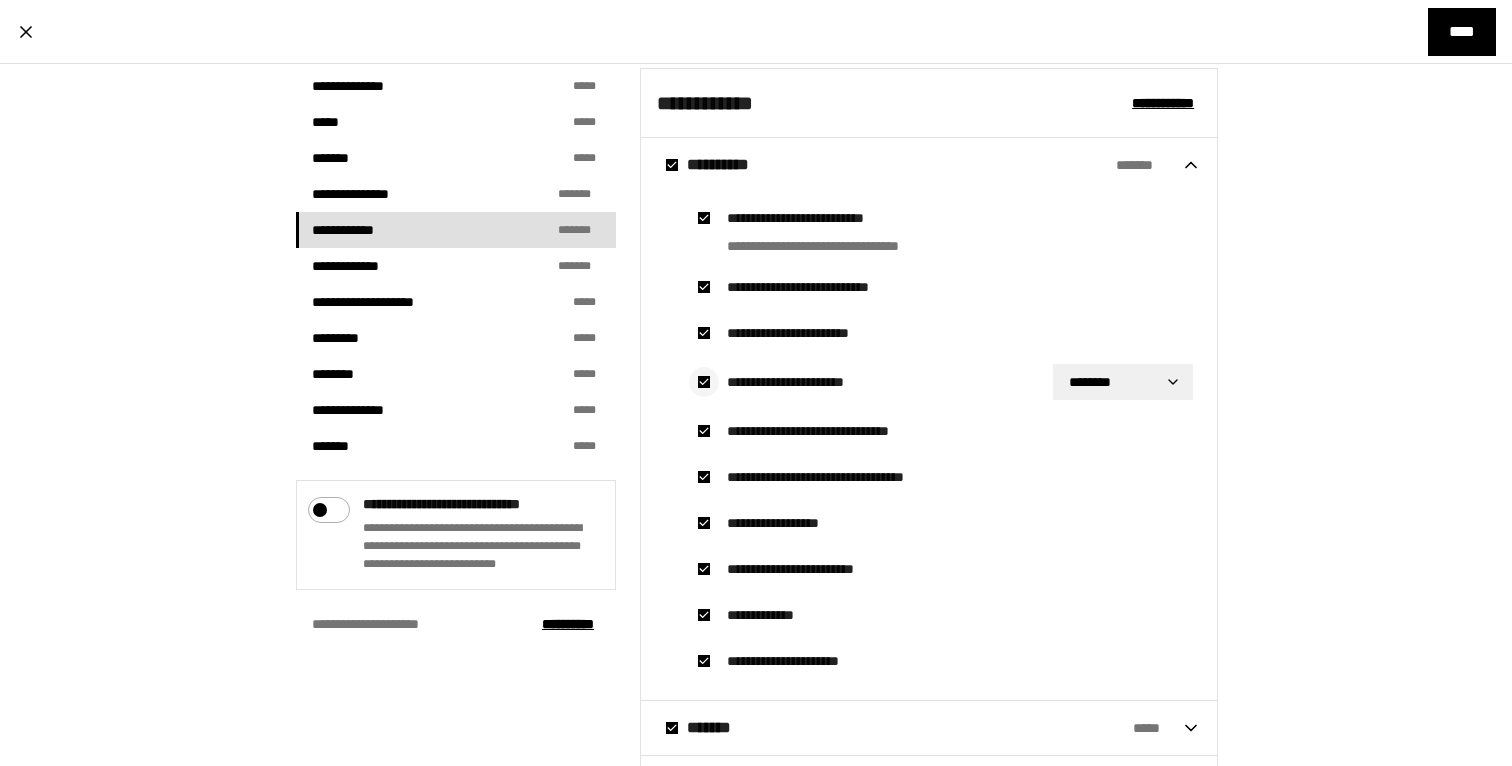 click at bounding box center [704, 382] 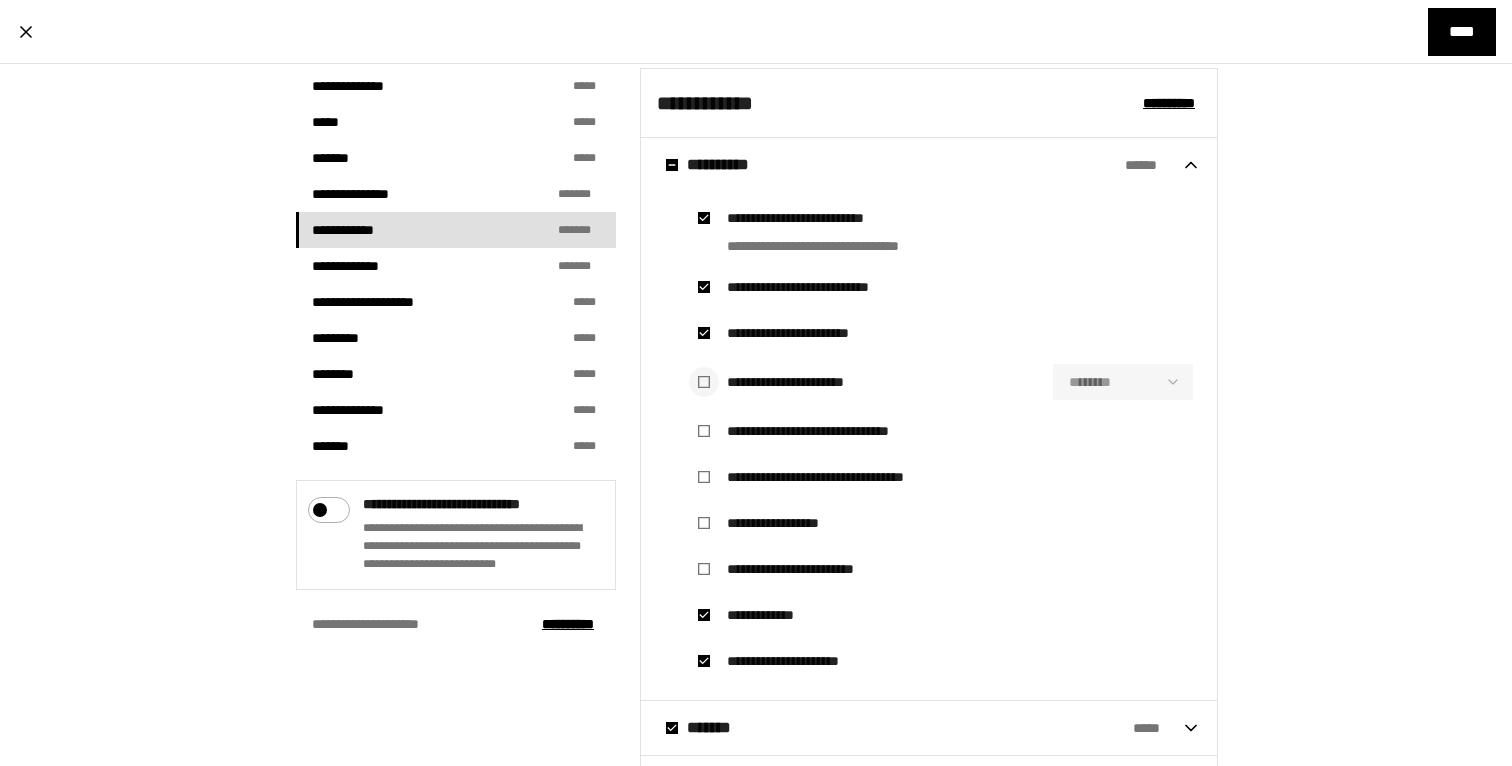 click at bounding box center (704, 382) 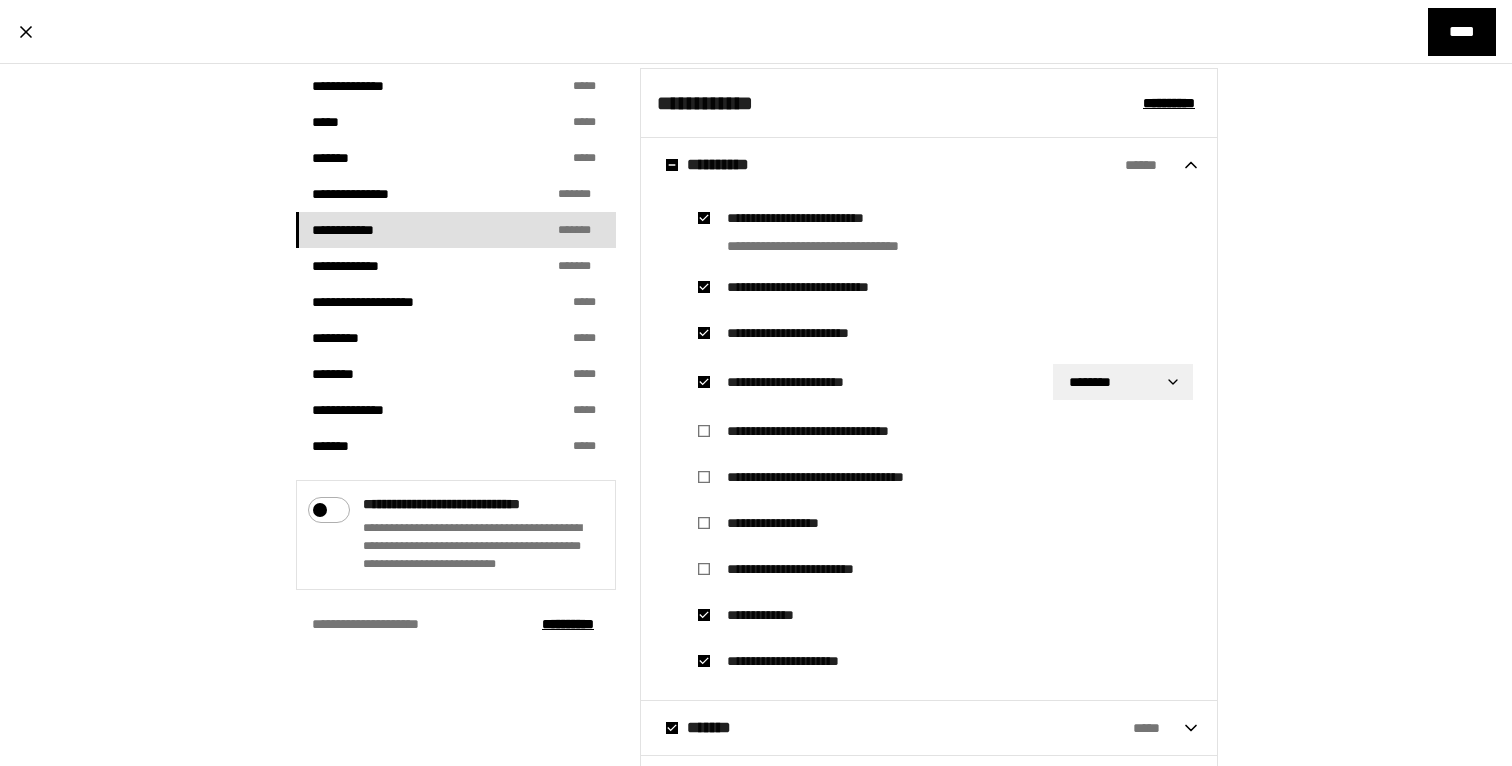 click on "**********" at bounding box center (756, 383) 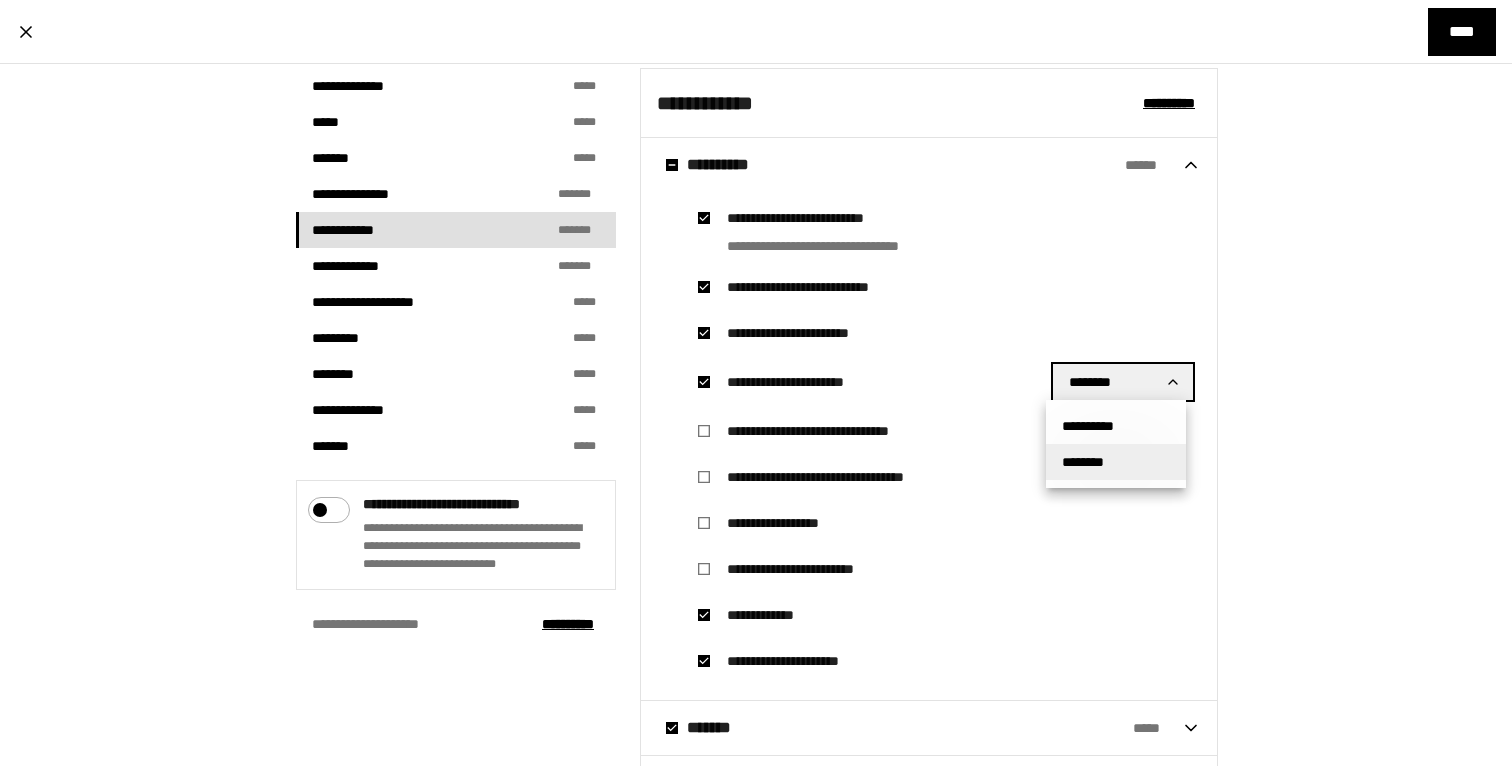 click on "********" at bounding box center [1116, 462] 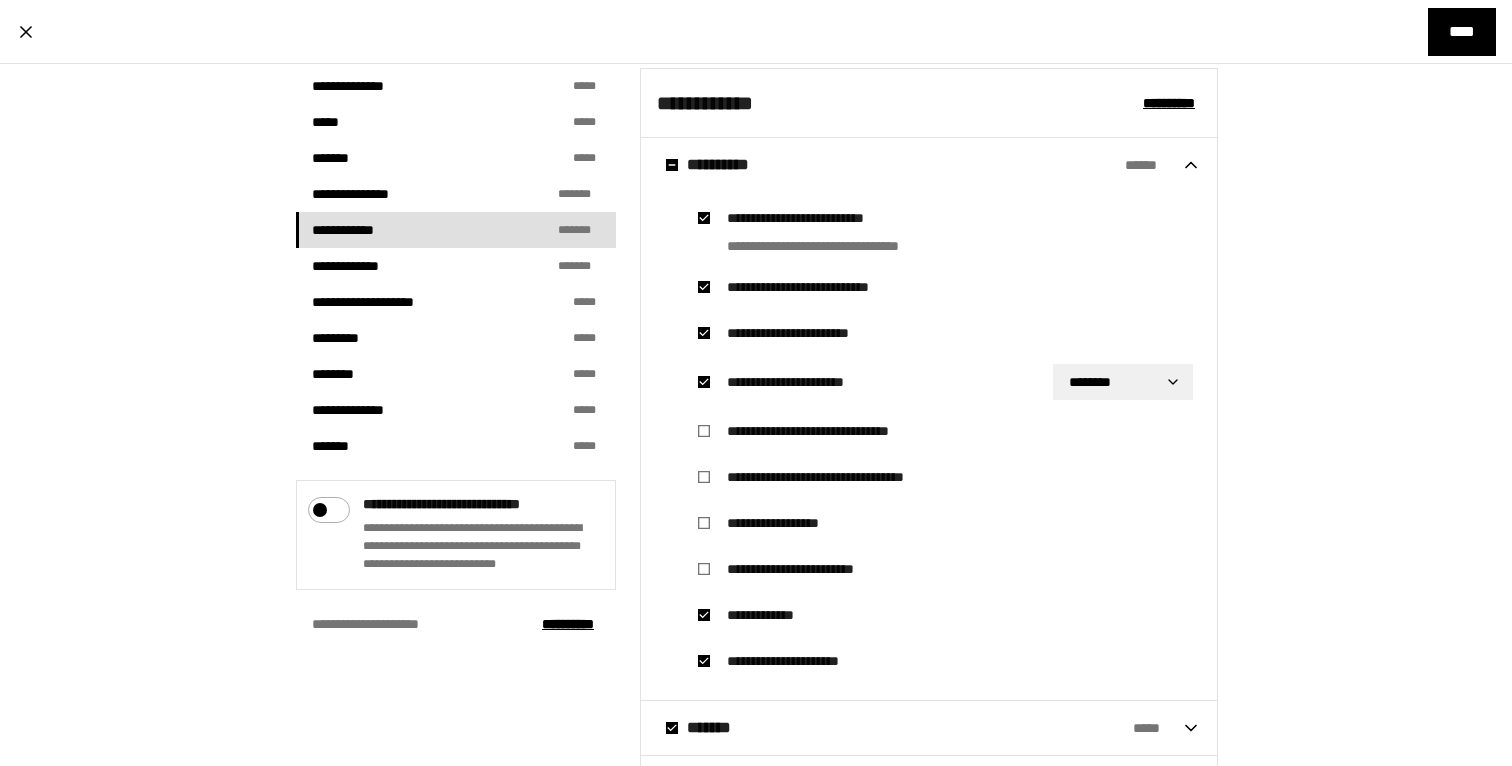 click on "**********" at bounding box center (756, 191) 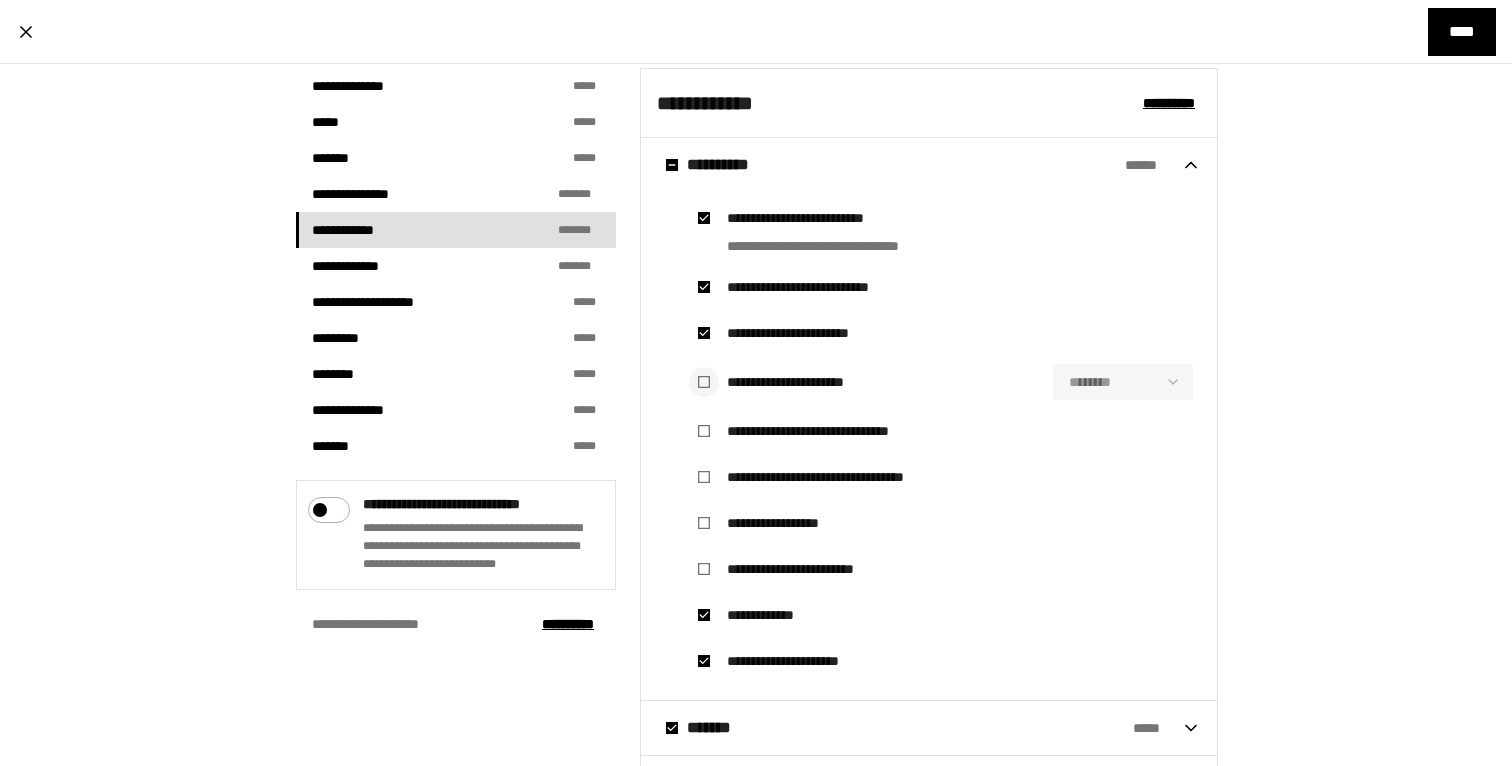 click at bounding box center [704, 382] 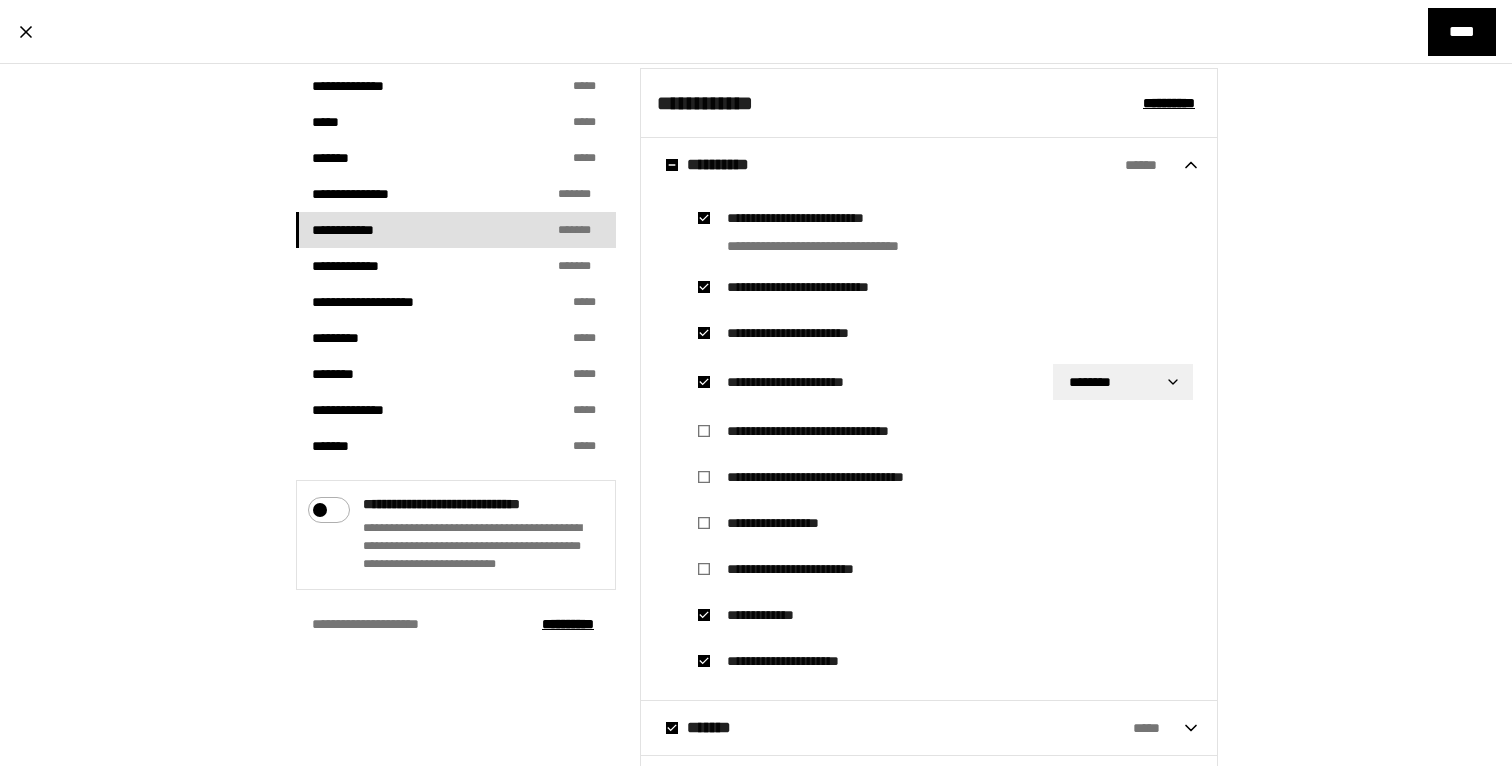 click on "**********" at bounding box center (756, 383) 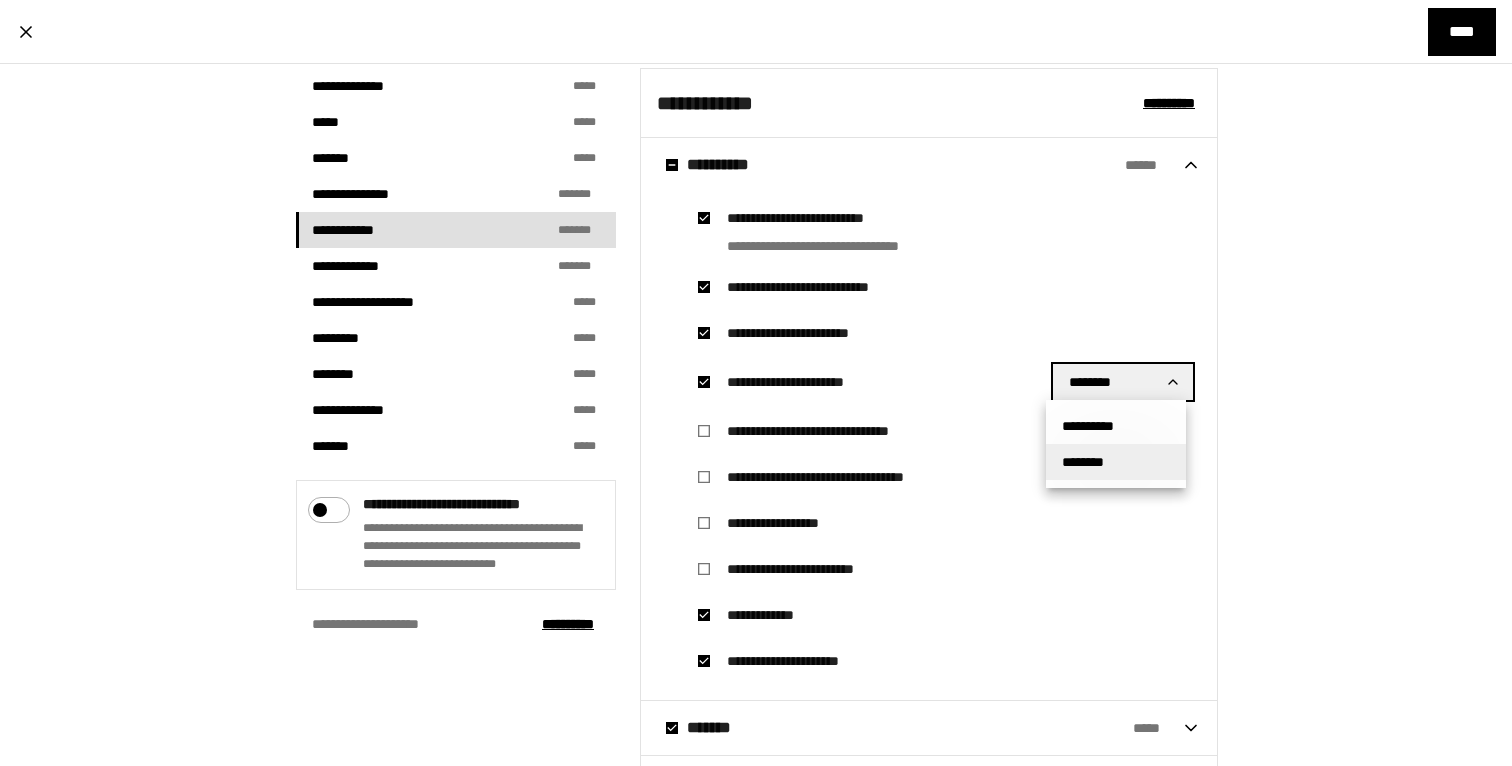 click on "********" at bounding box center (1116, 462) 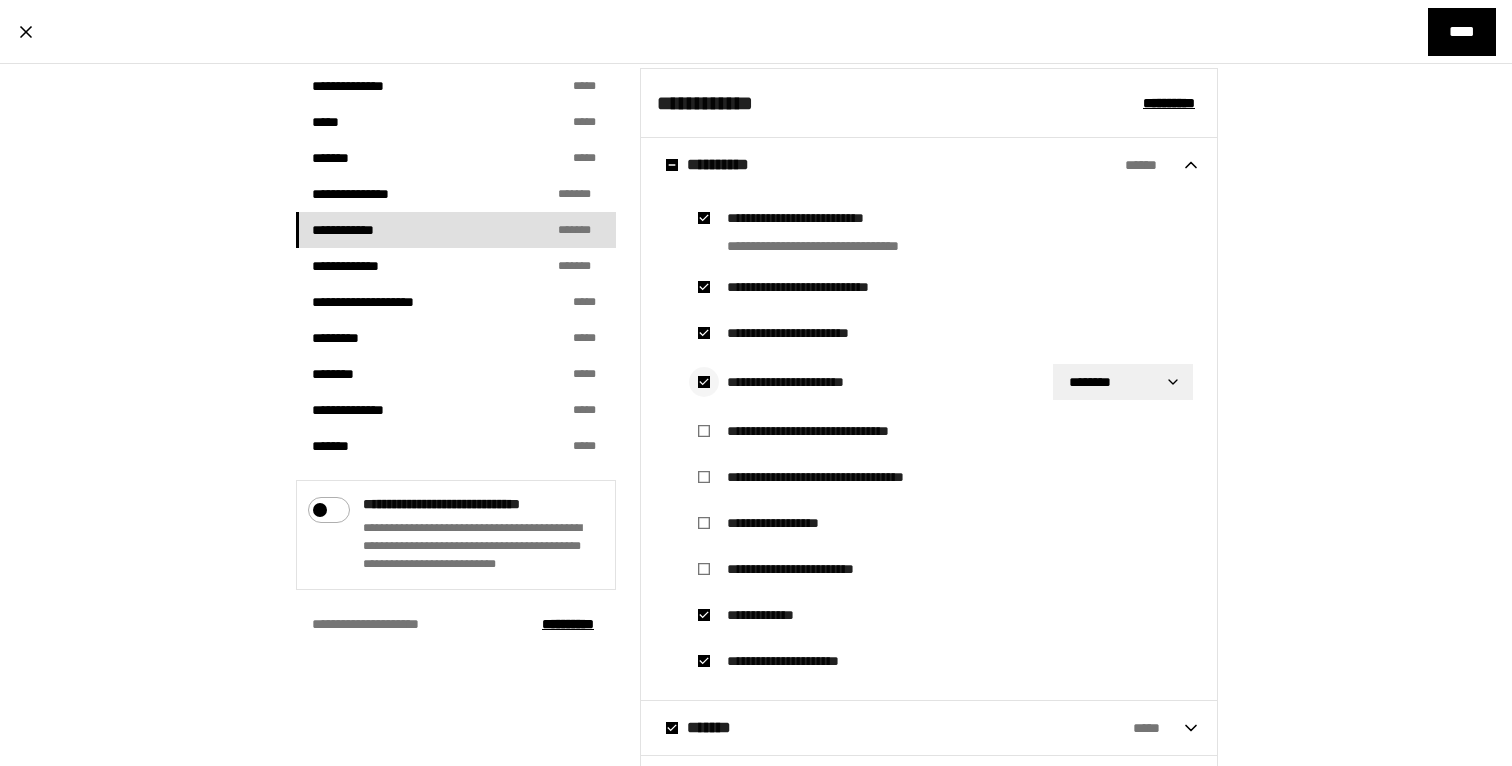 click at bounding box center [704, 382] 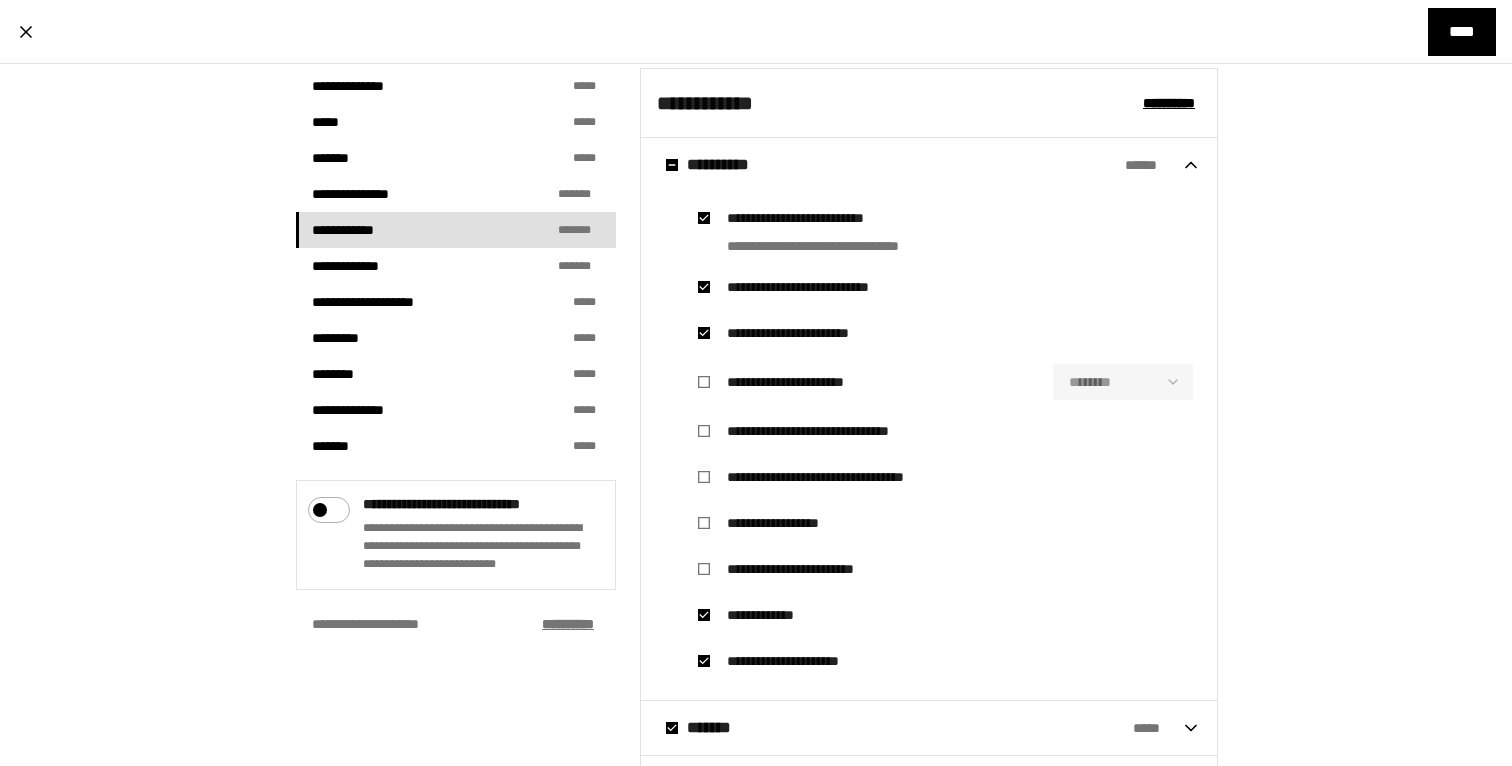 click on "****** ***" at bounding box center (568, 624) 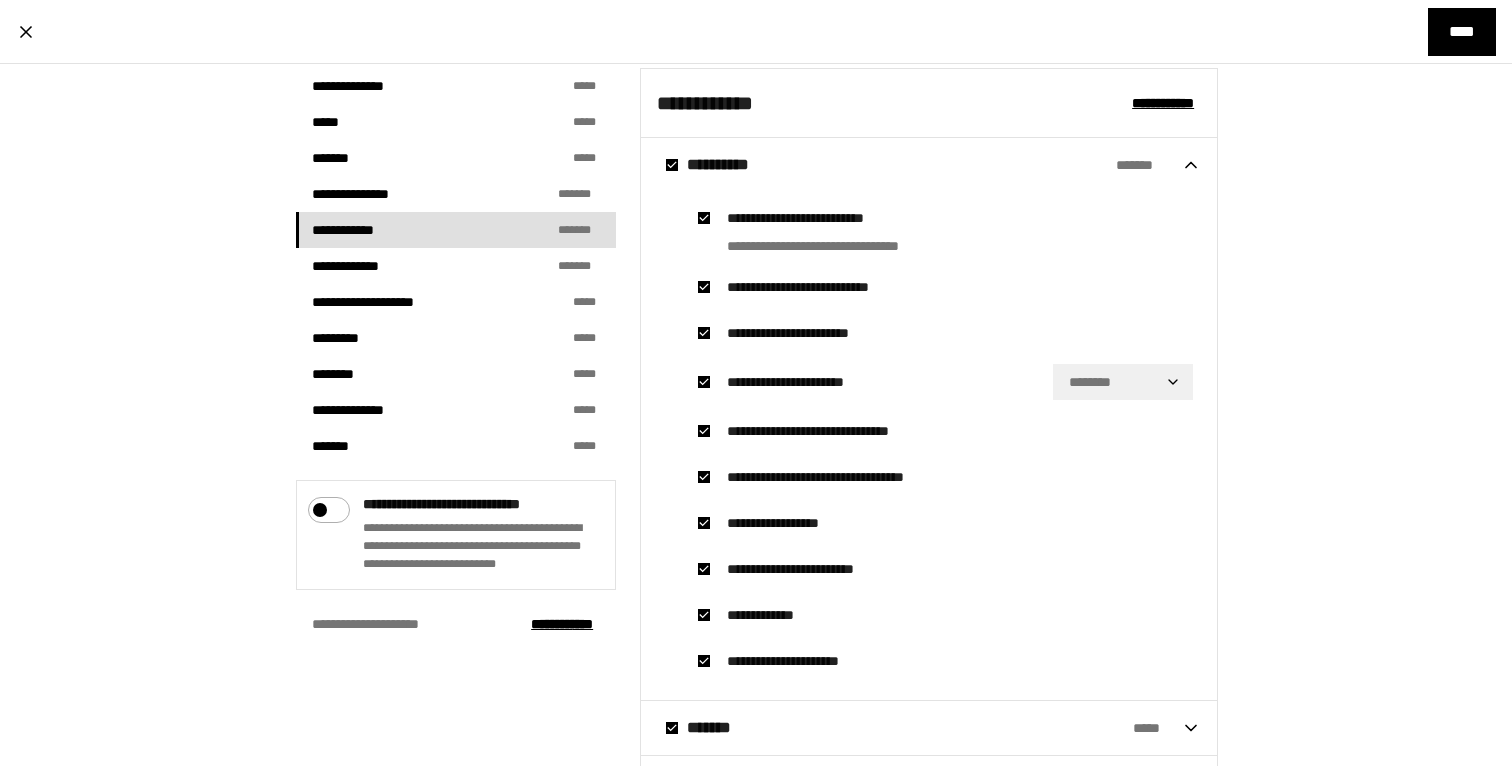 click on "**********" at bounding box center (941, 382) 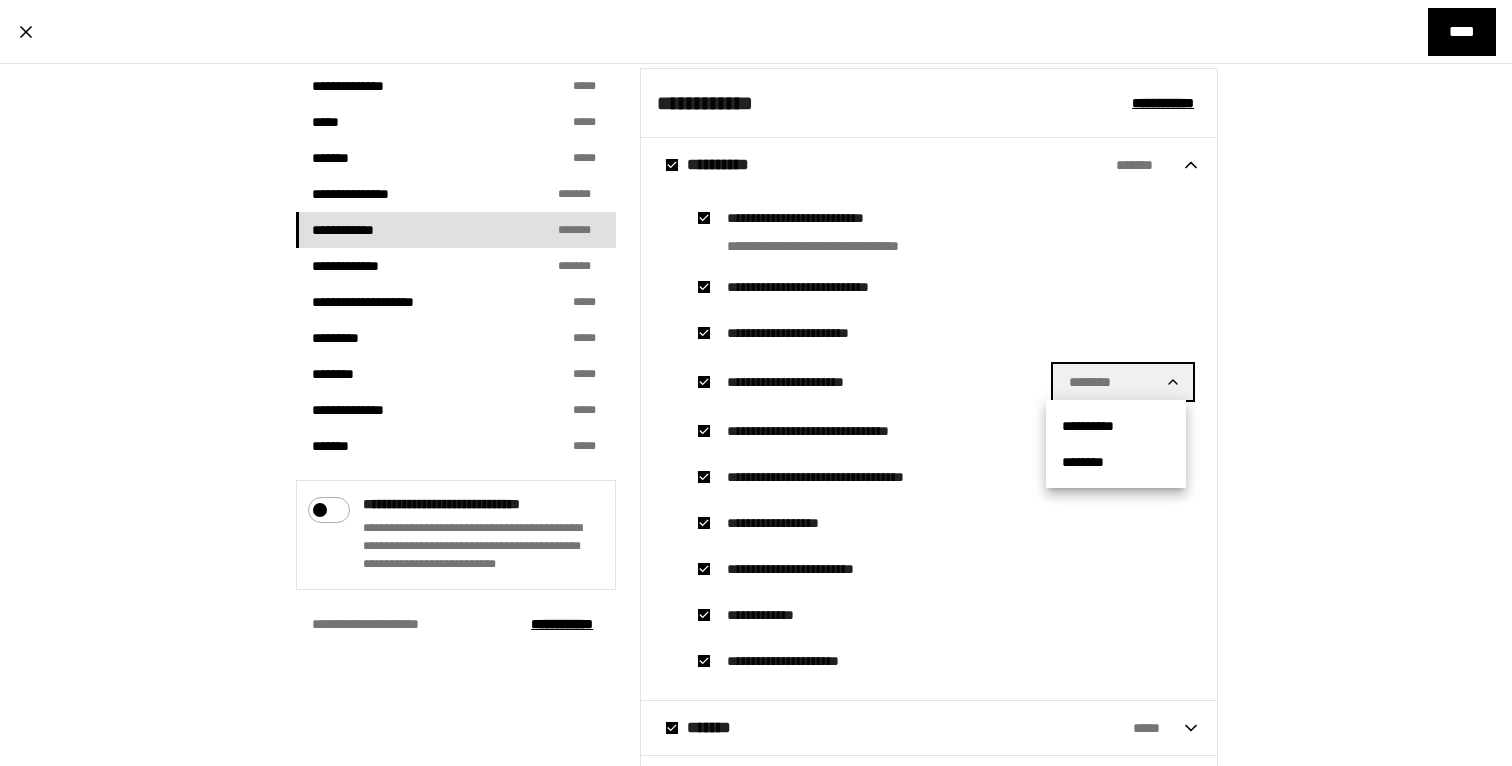 click on "**********" at bounding box center (756, 383) 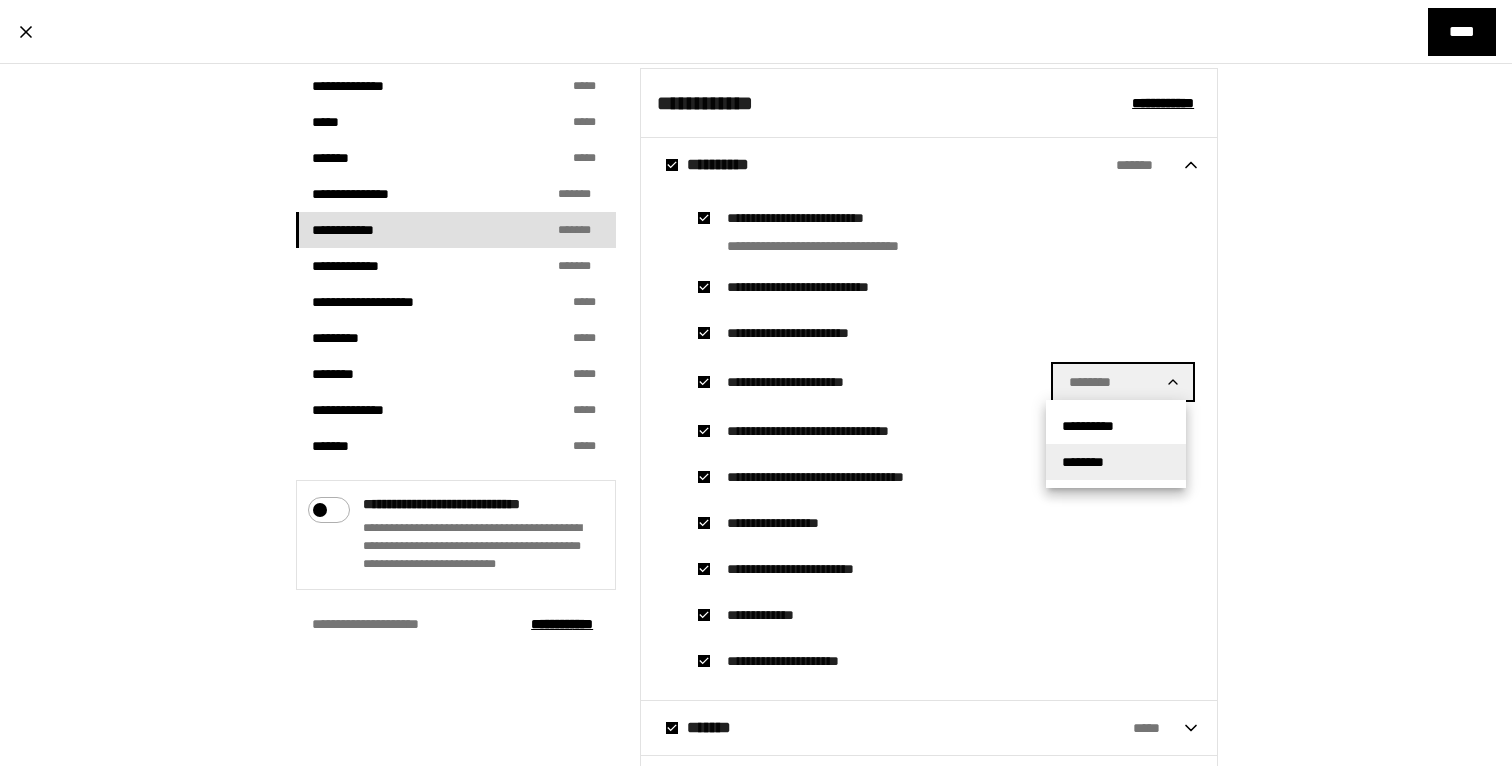 click on "********" at bounding box center [1116, 462] 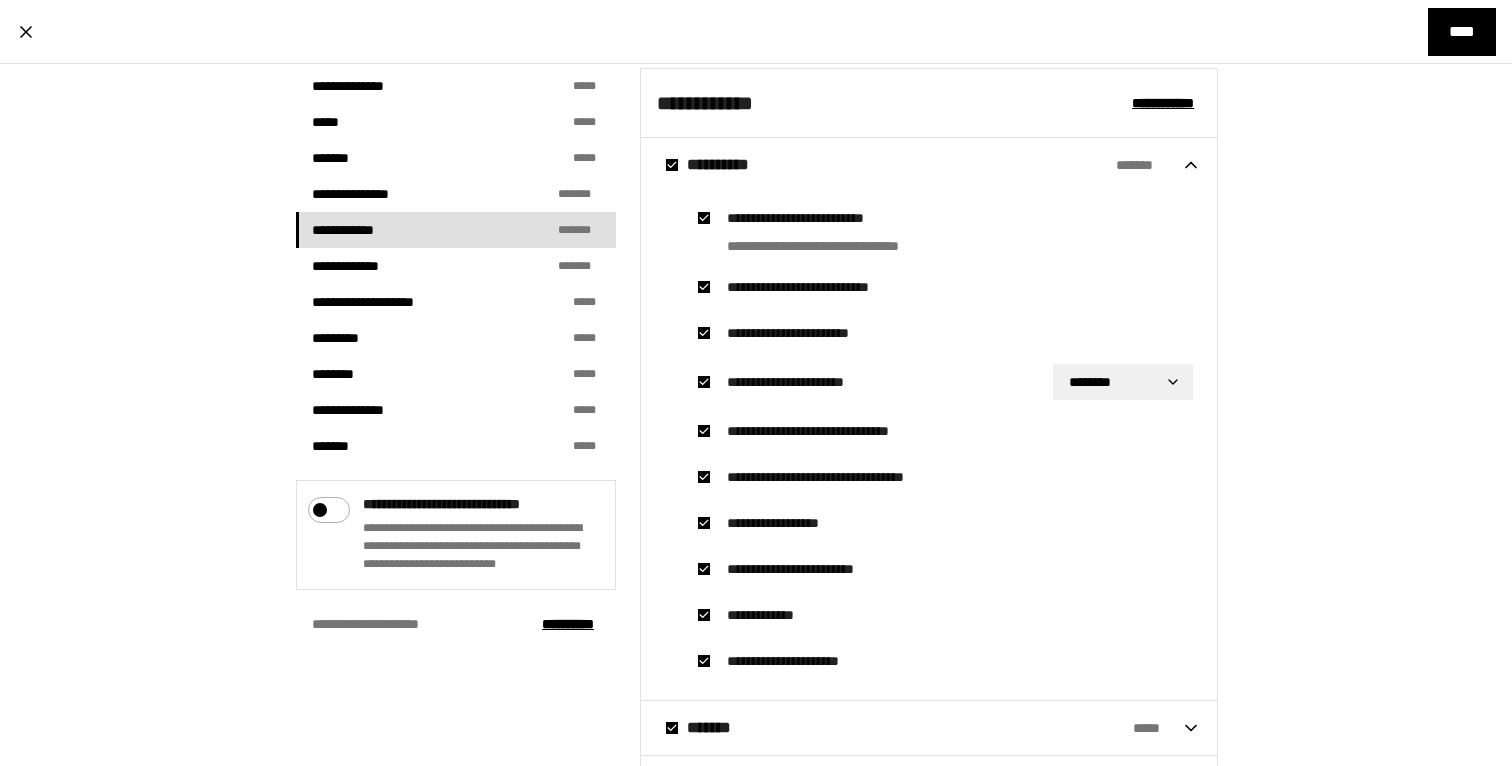 click on "**********" at bounding box center (756, 191) 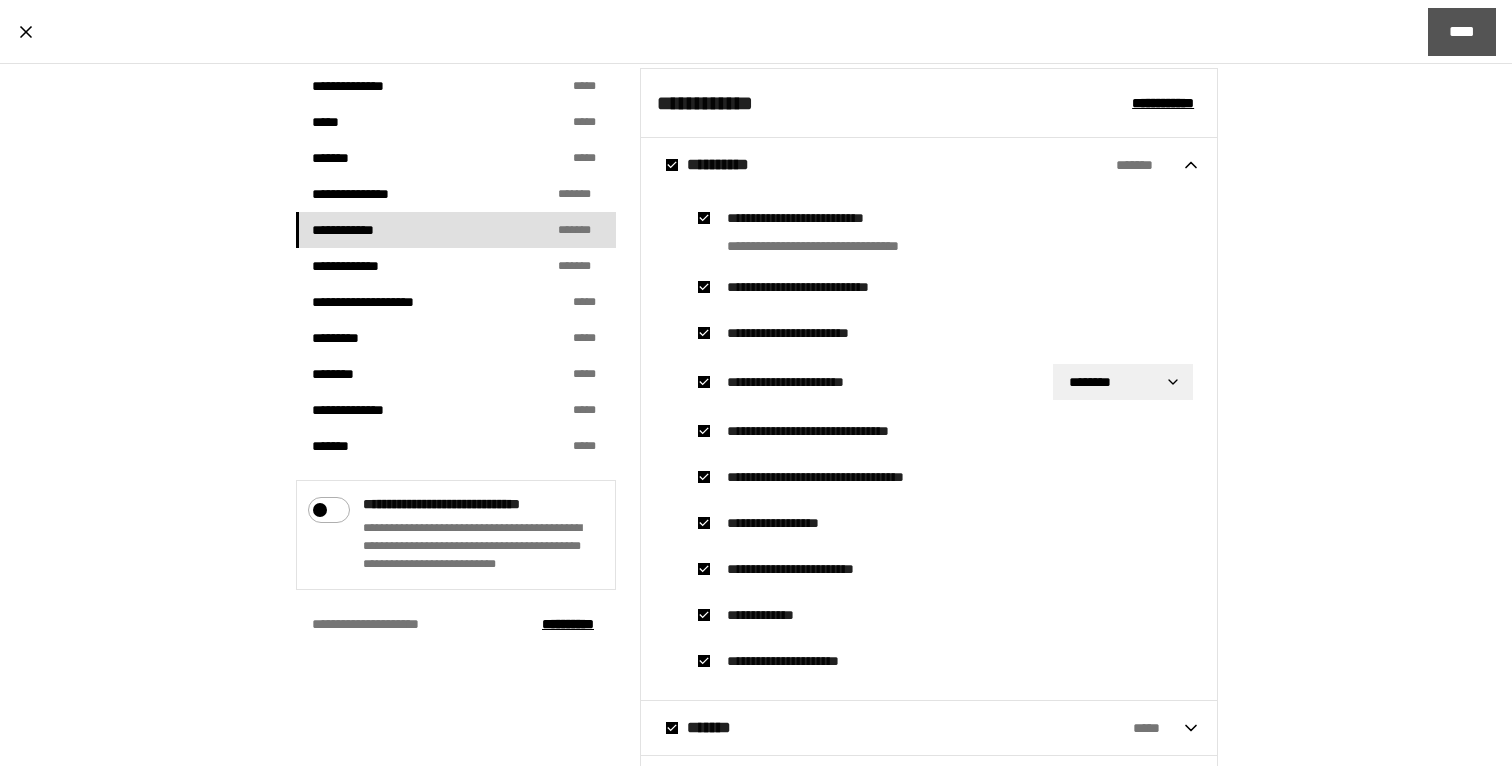 click on "****" at bounding box center [1462, 32] 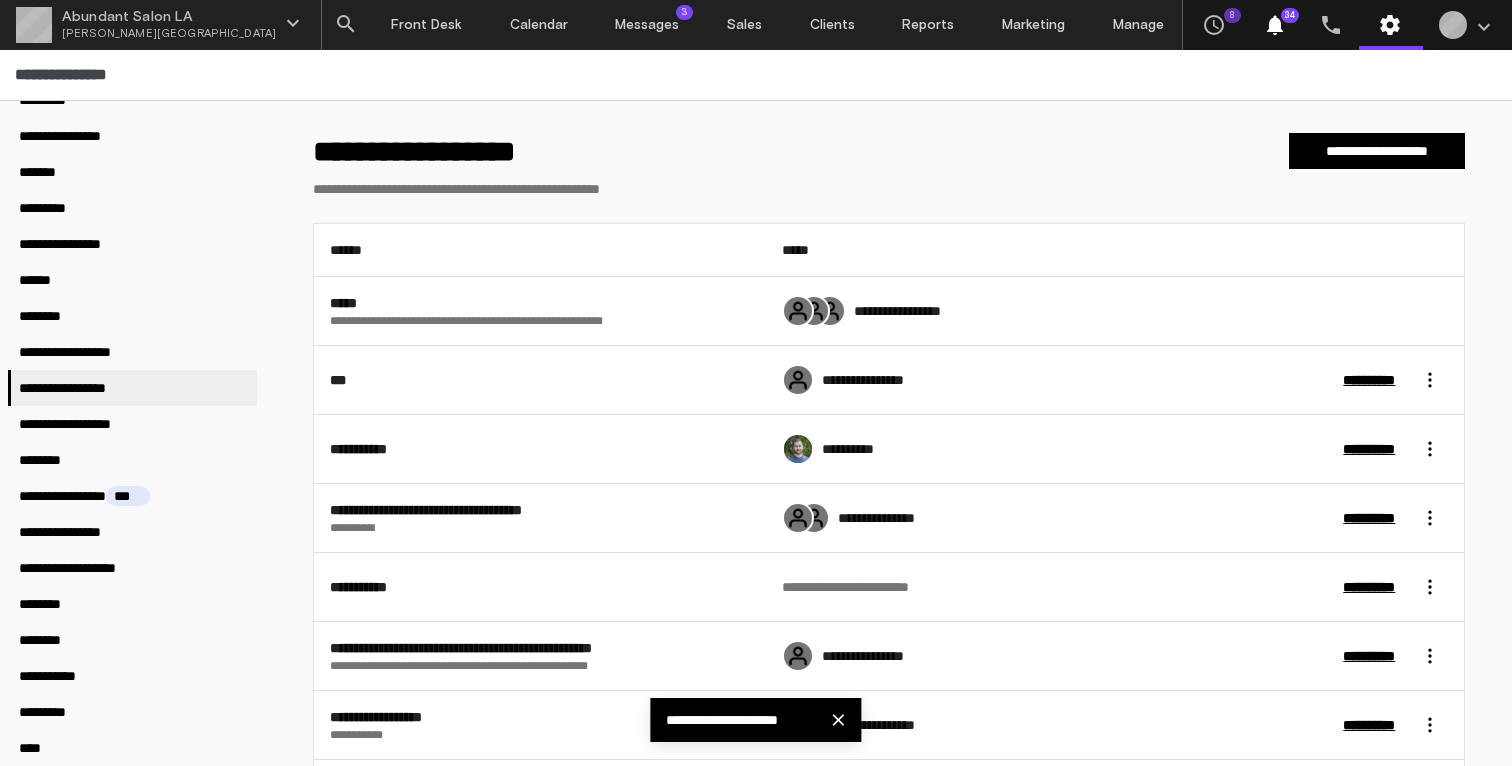 click on "**********" at bounding box center (889, 178) 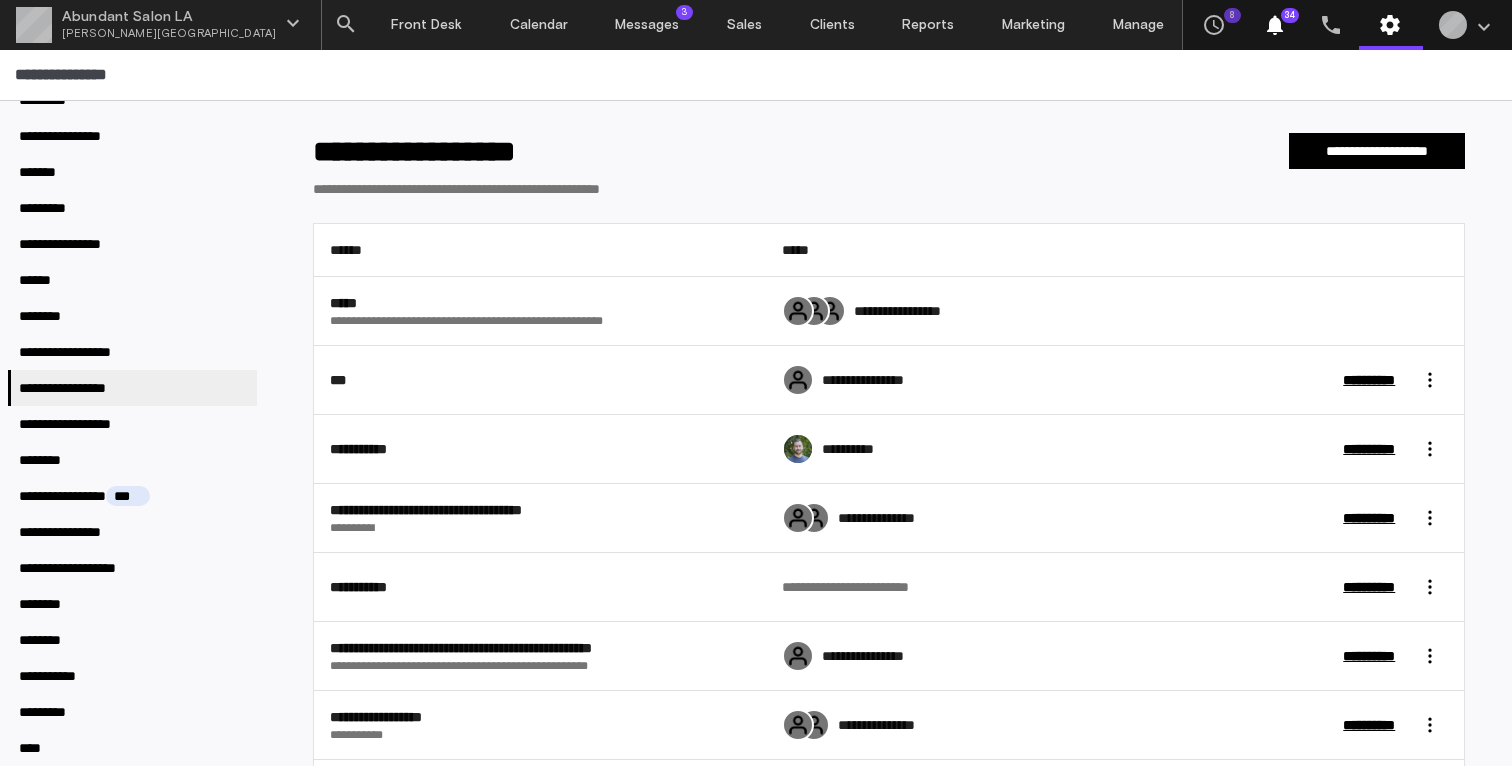 click on "**********" at bounding box center (889, 178) 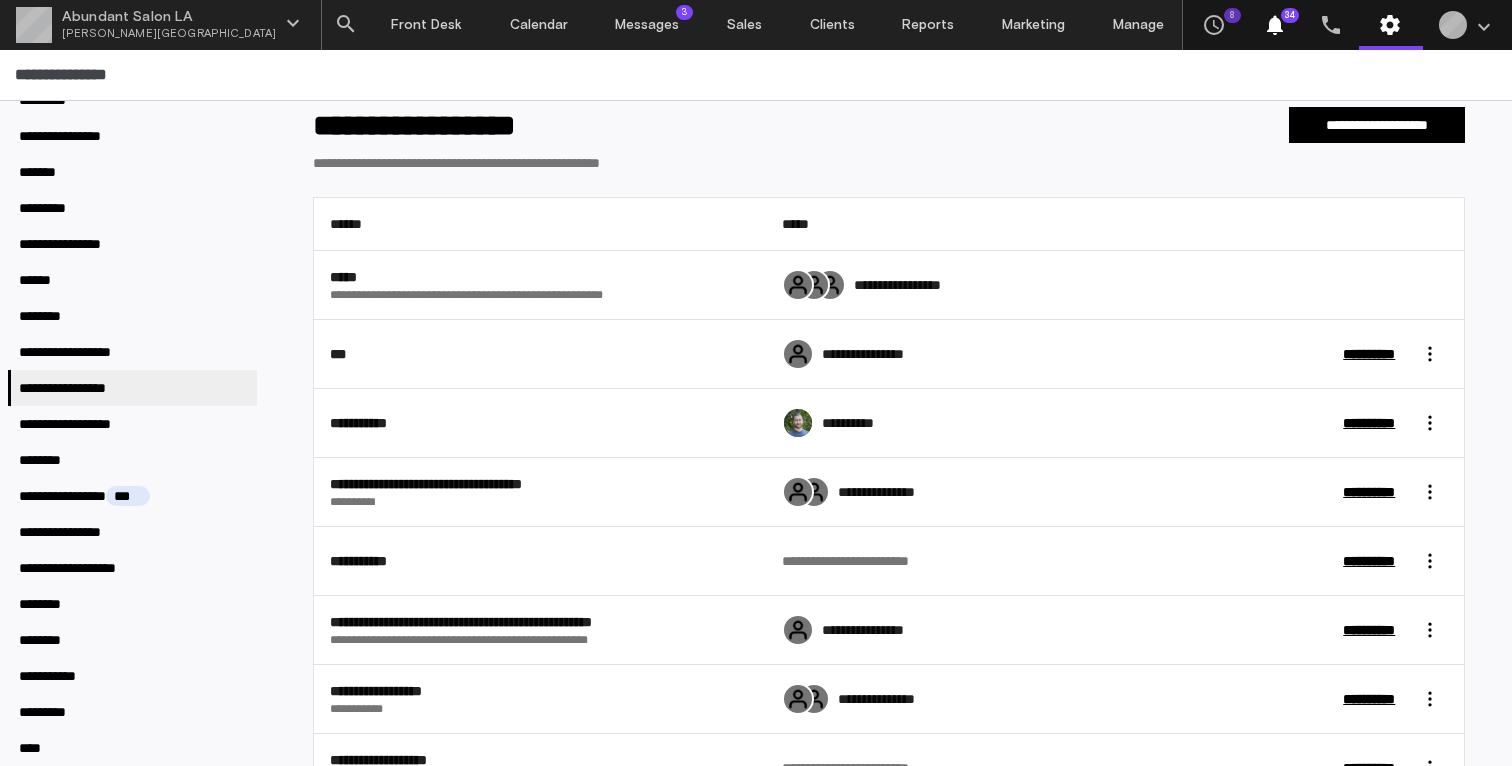 scroll, scrollTop: 52, scrollLeft: 0, axis: vertical 